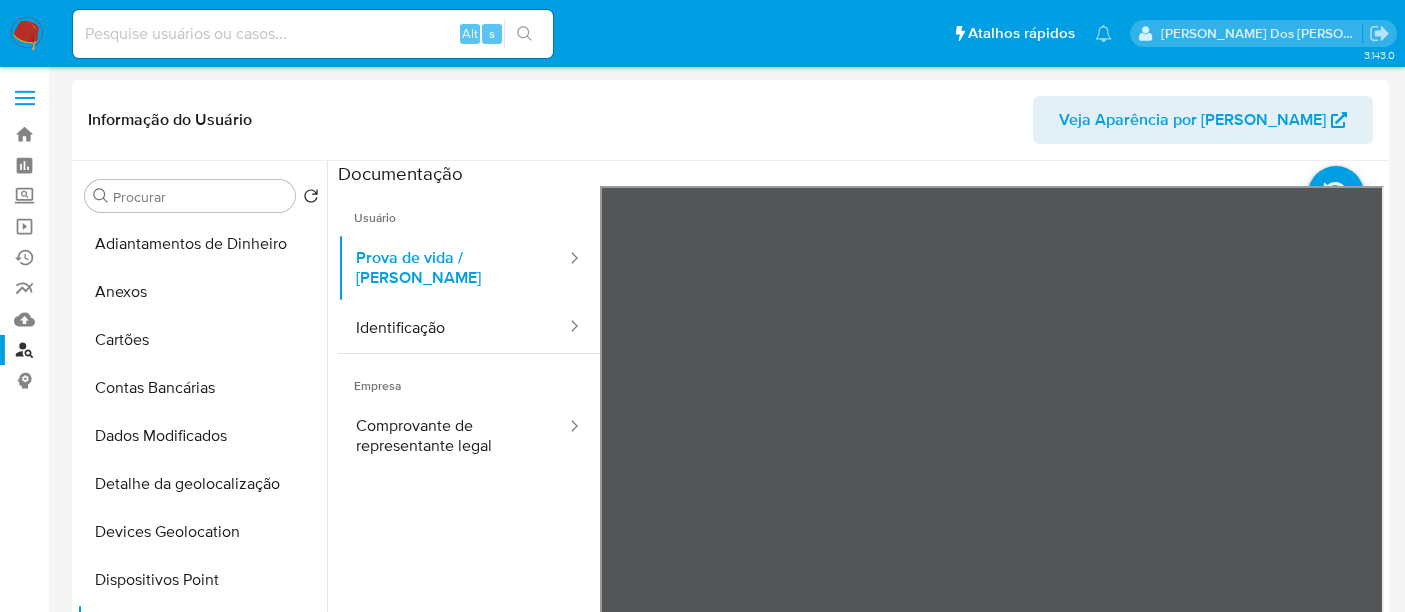 select on "10" 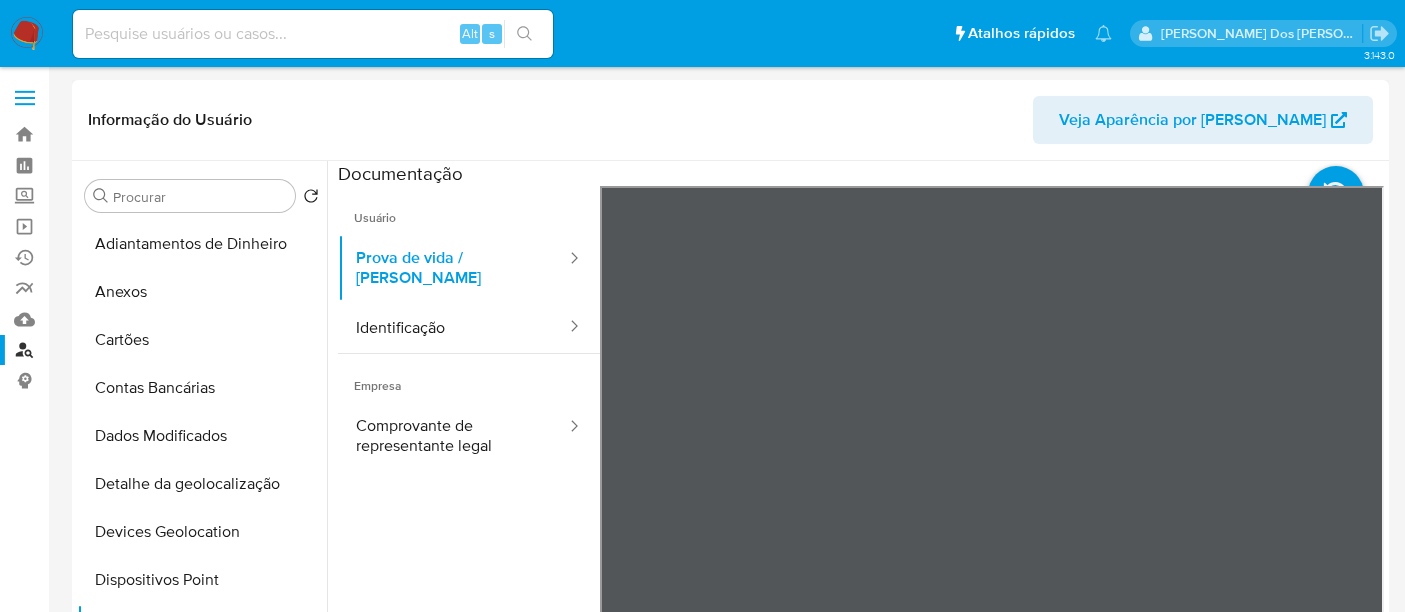 scroll, scrollTop: 0, scrollLeft: 0, axis: both 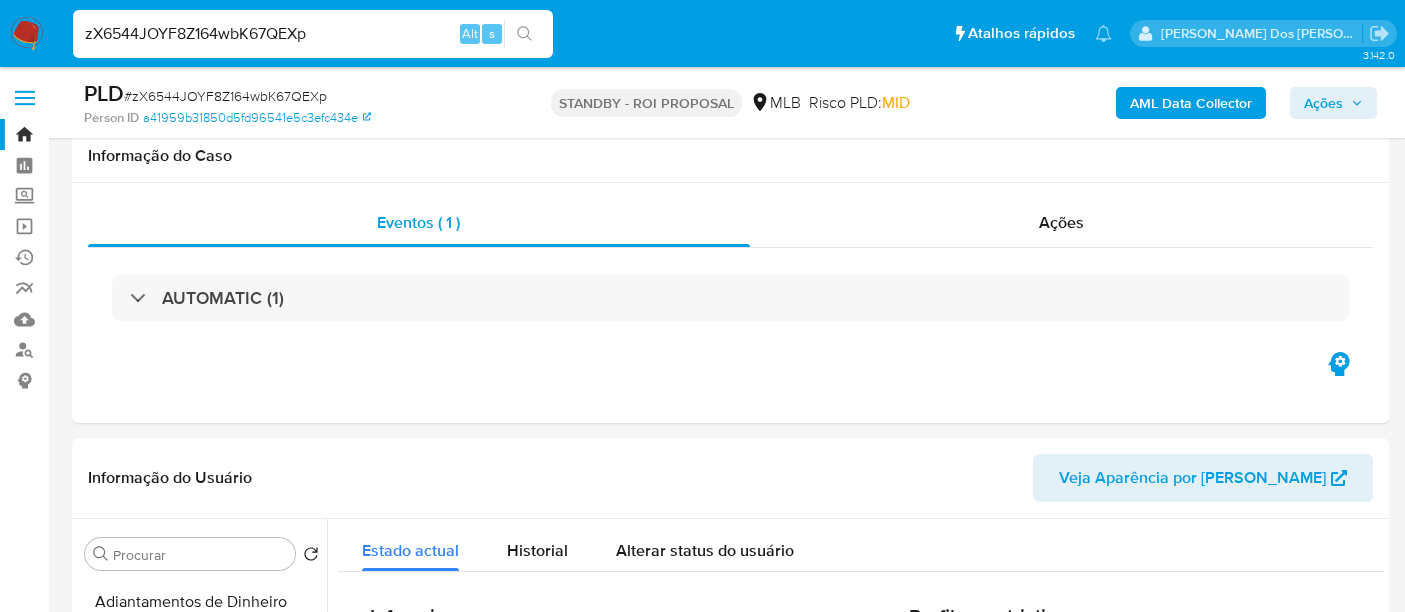 select on "10" 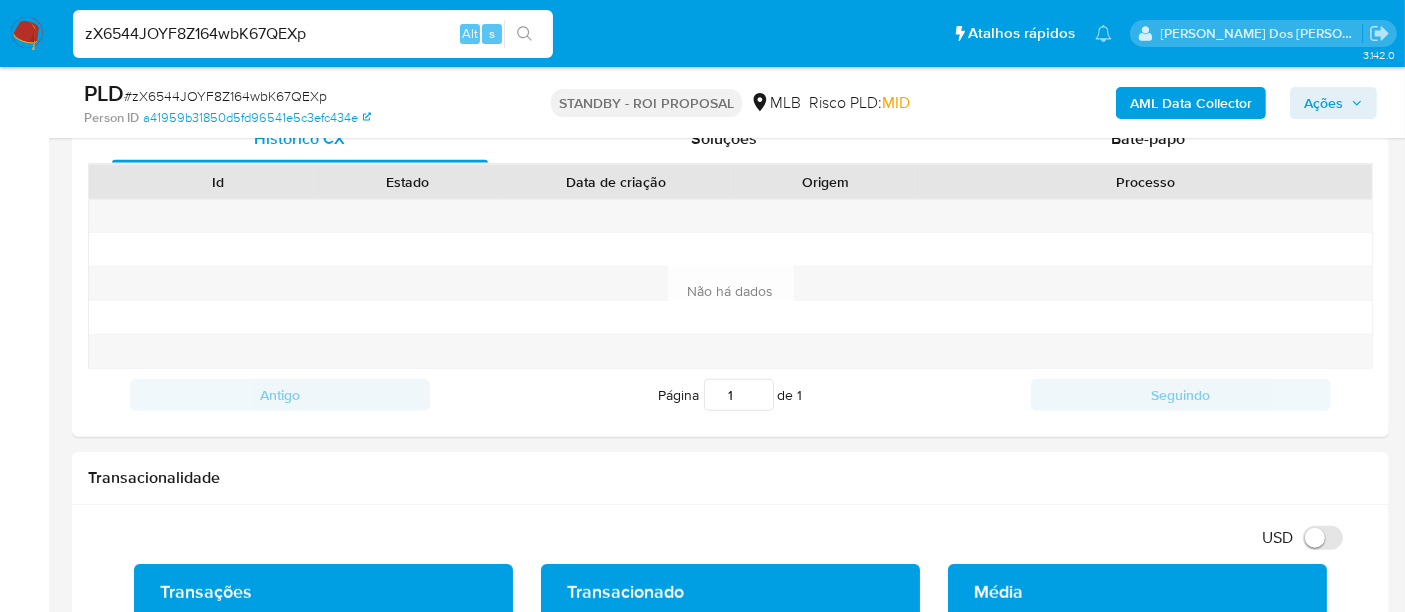 scroll, scrollTop: 844, scrollLeft: 0, axis: vertical 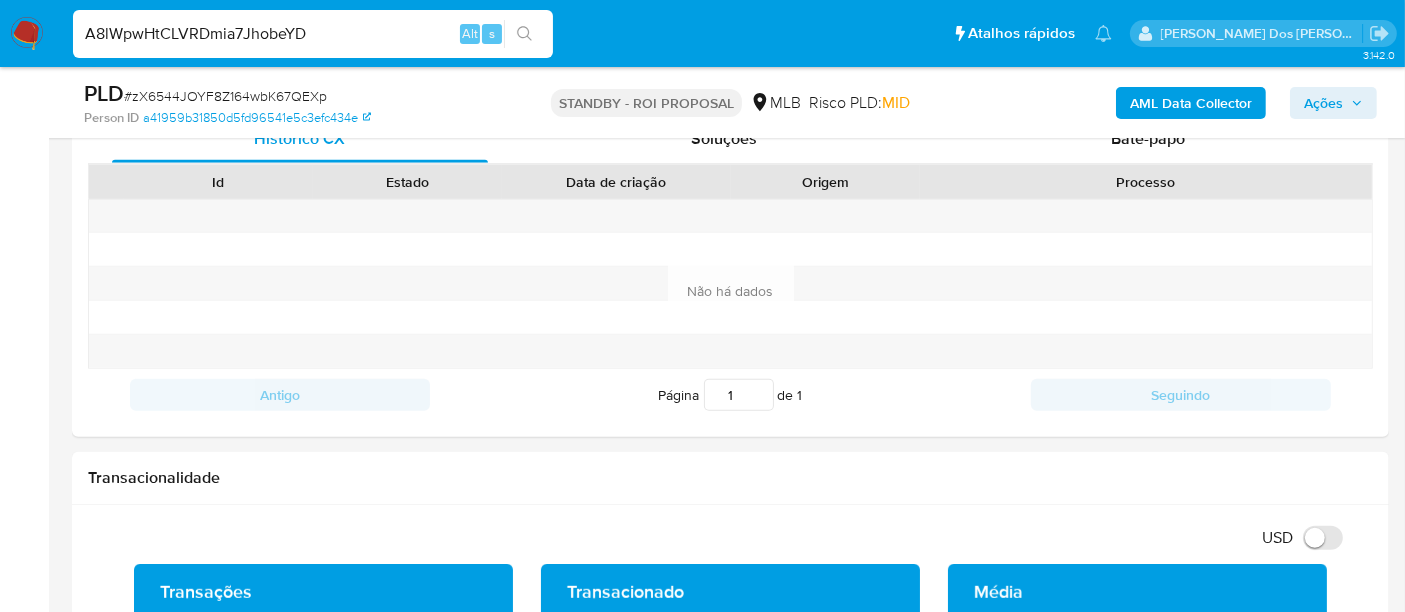 type on "A8lWpwHtCLVRDmia7JhobeYD" 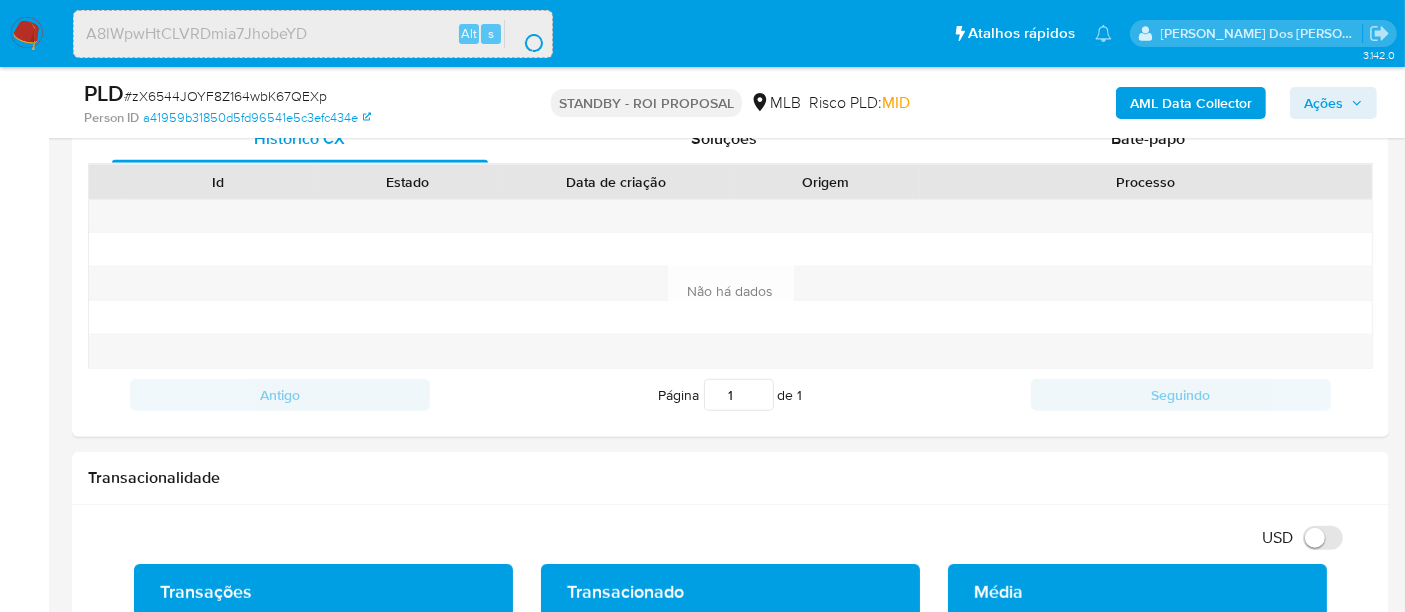 scroll, scrollTop: 0, scrollLeft: 0, axis: both 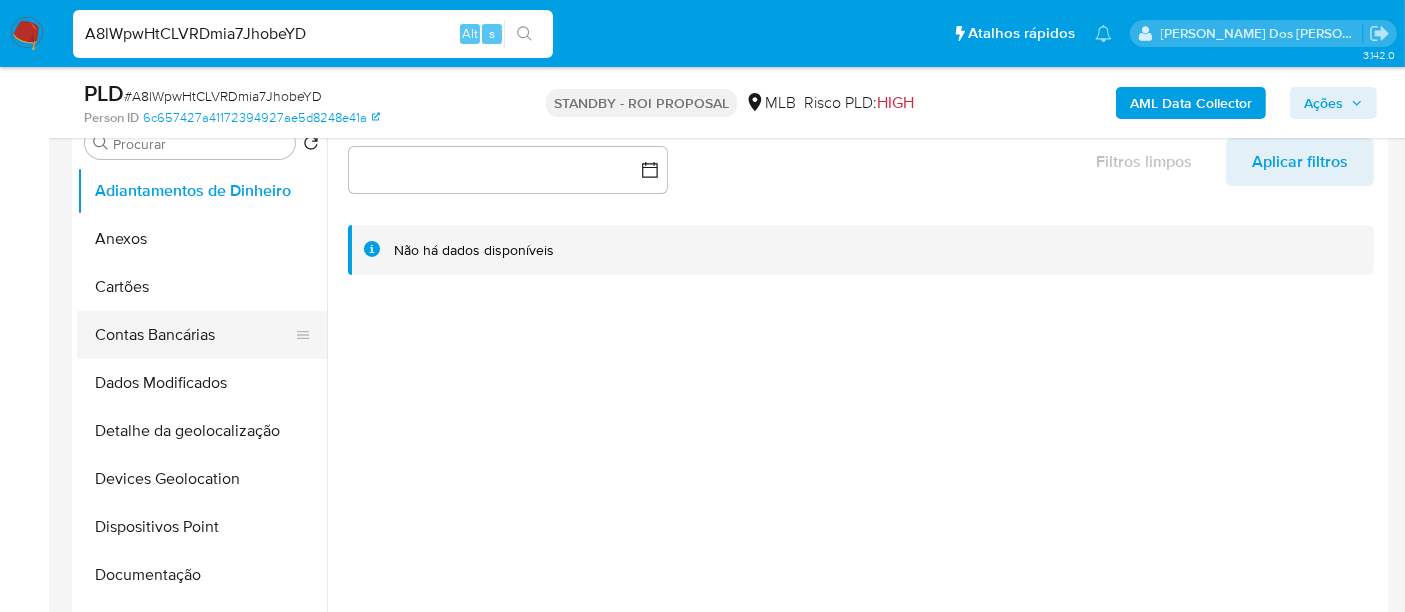 select on "10" 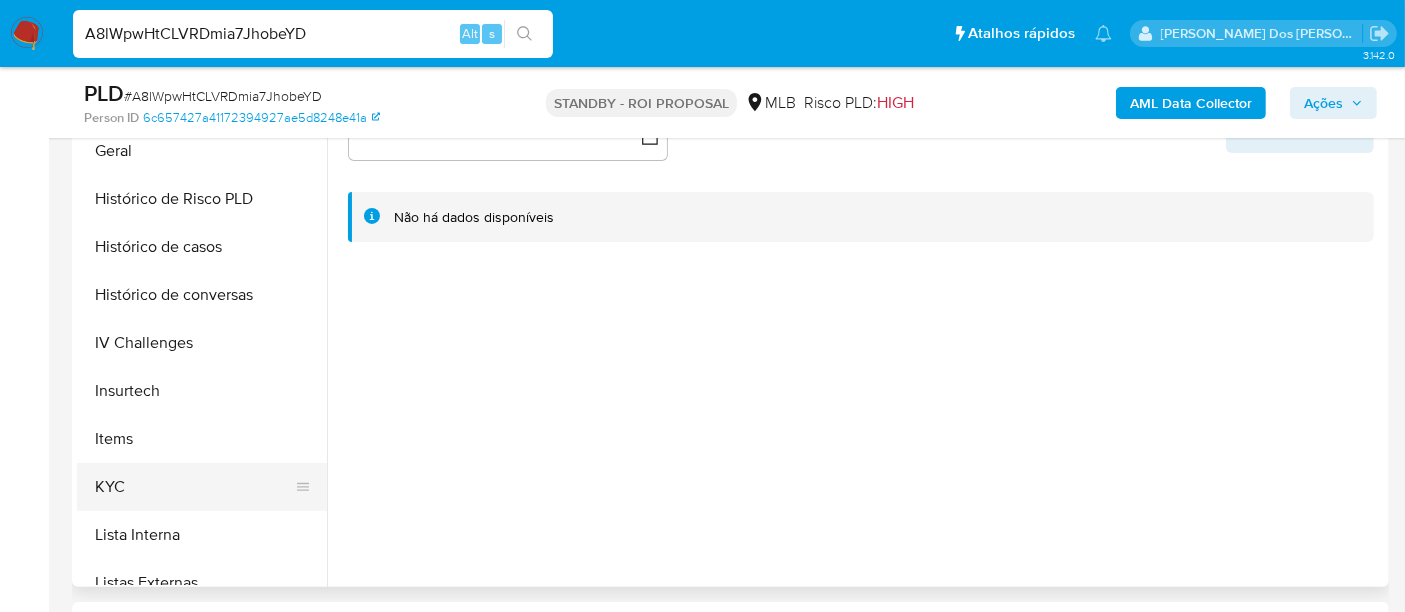 scroll, scrollTop: 666, scrollLeft: 0, axis: vertical 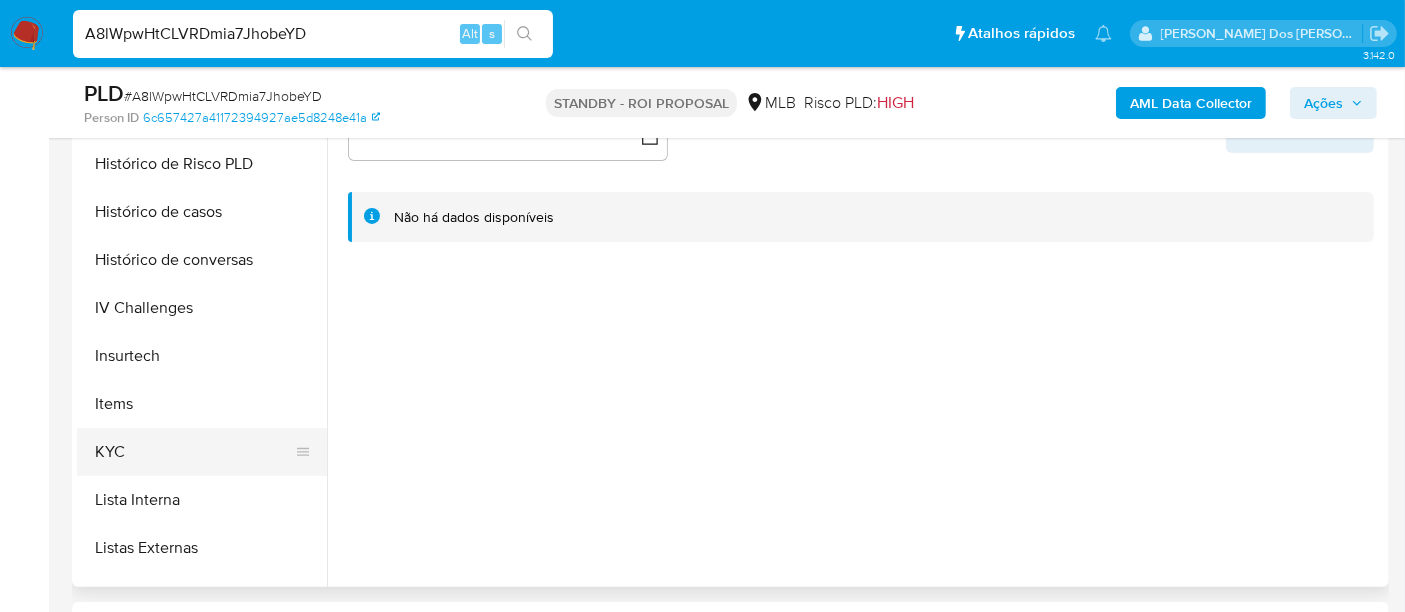 click on "KYC" at bounding box center (194, 452) 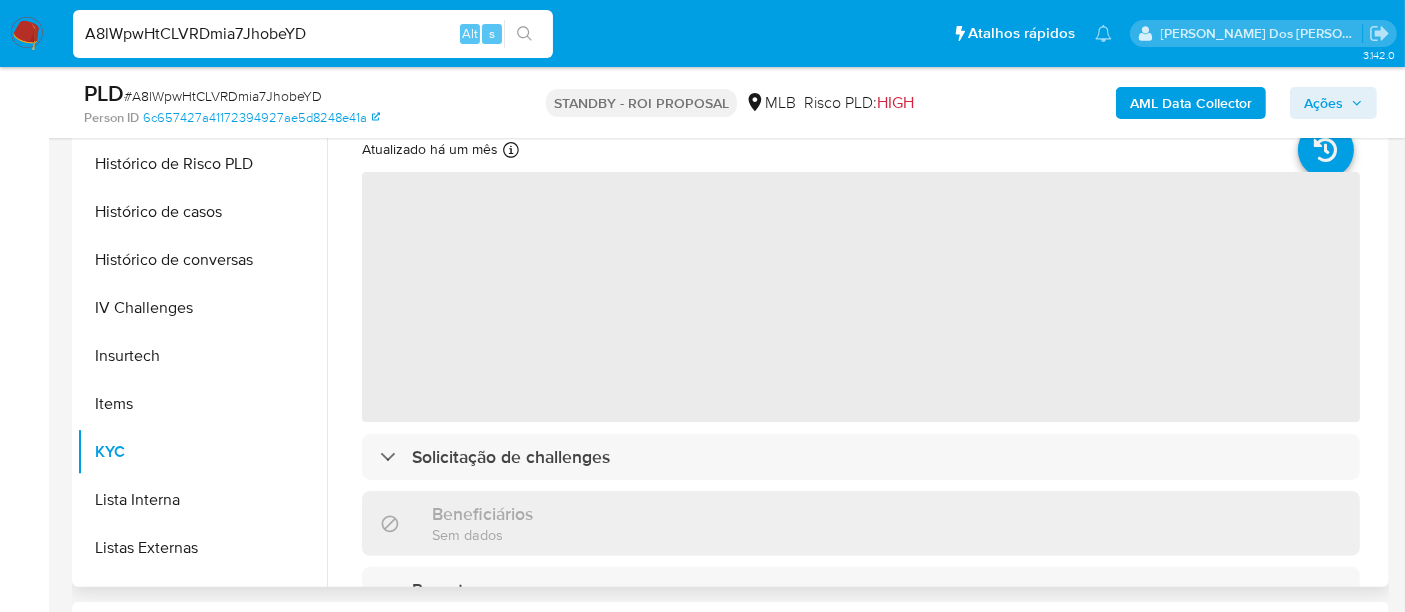 scroll, scrollTop: 333, scrollLeft: 0, axis: vertical 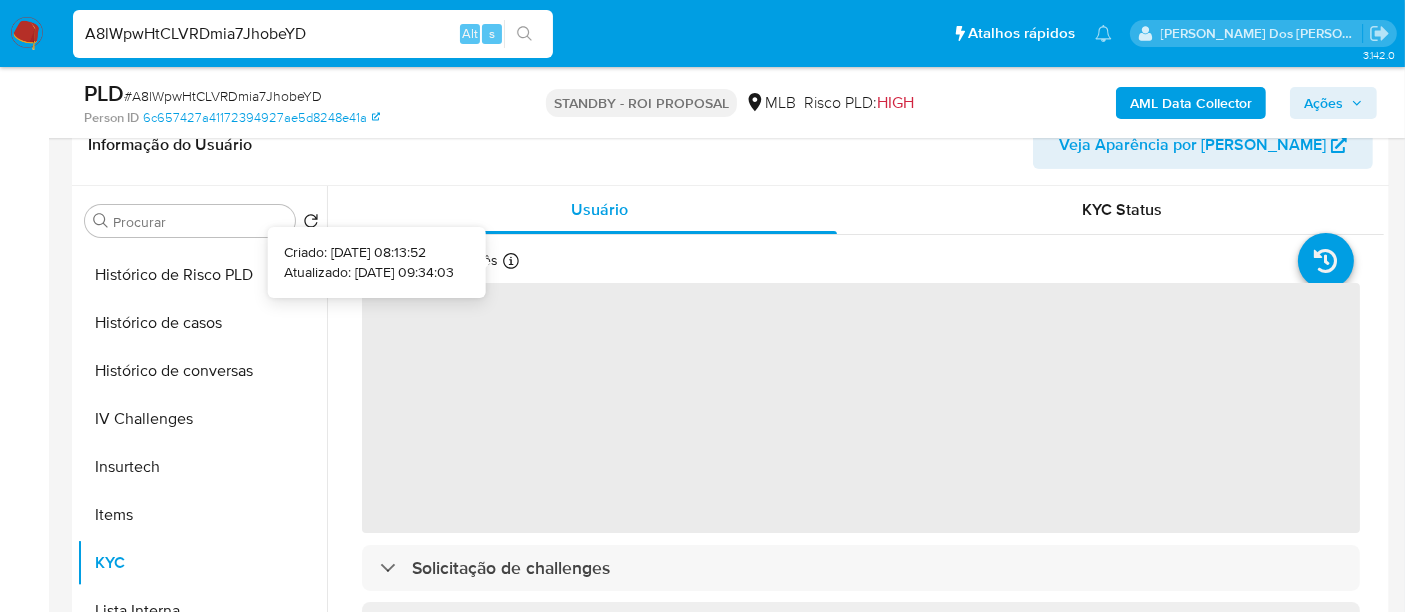 type 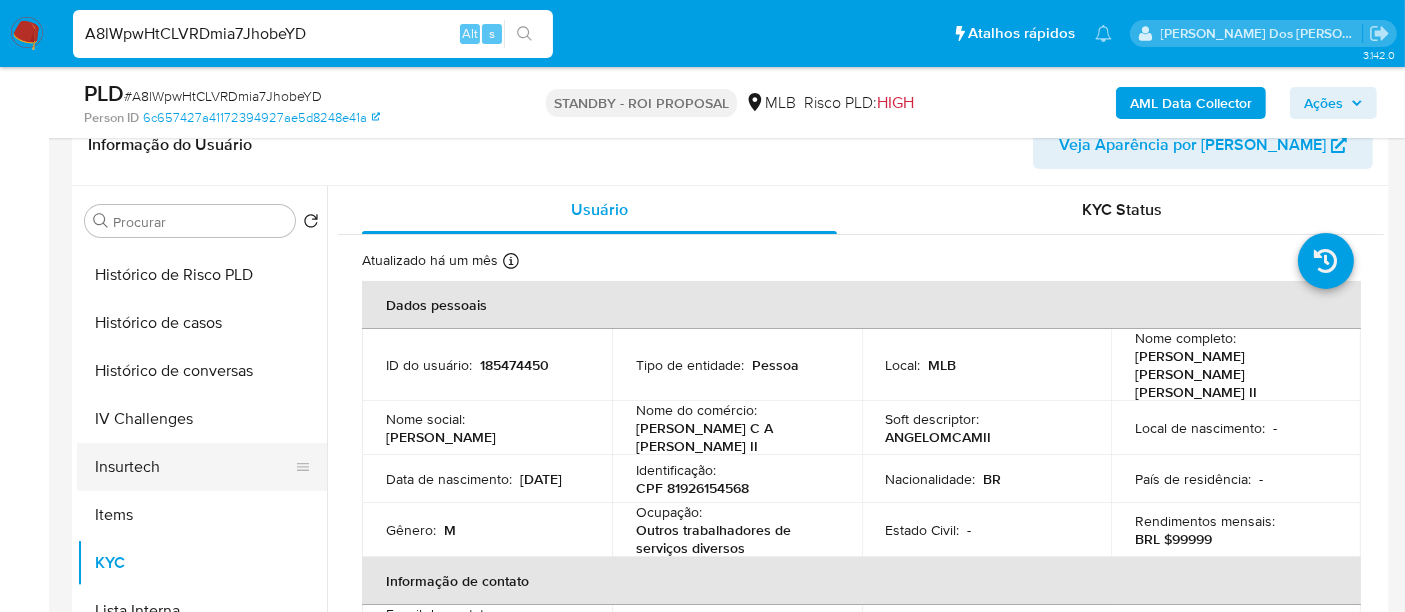 scroll, scrollTop: 555, scrollLeft: 0, axis: vertical 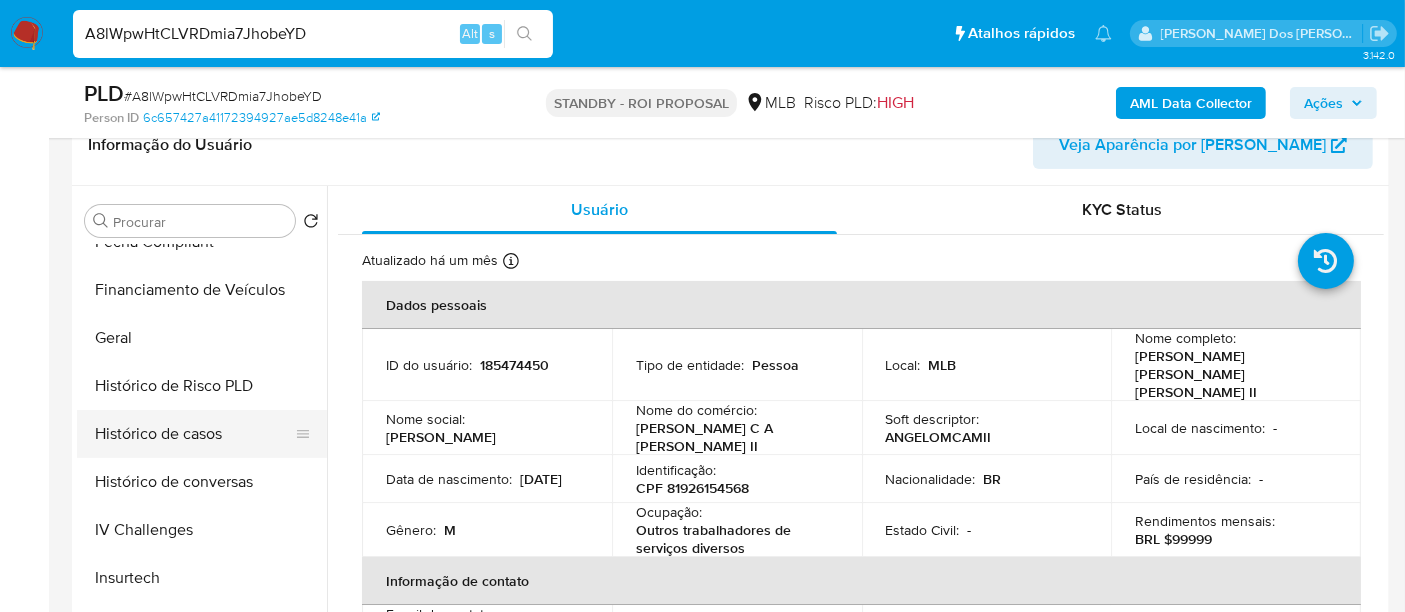 click on "Histórico de casos" at bounding box center (194, 434) 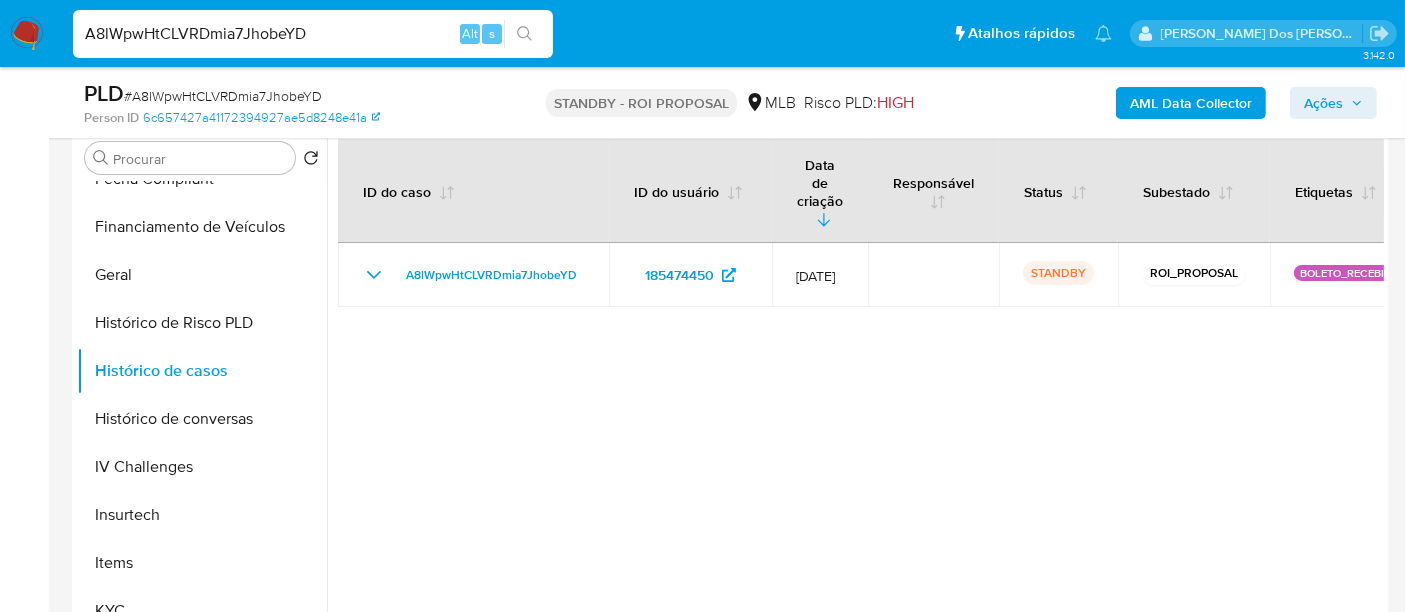 scroll, scrollTop: 444, scrollLeft: 0, axis: vertical 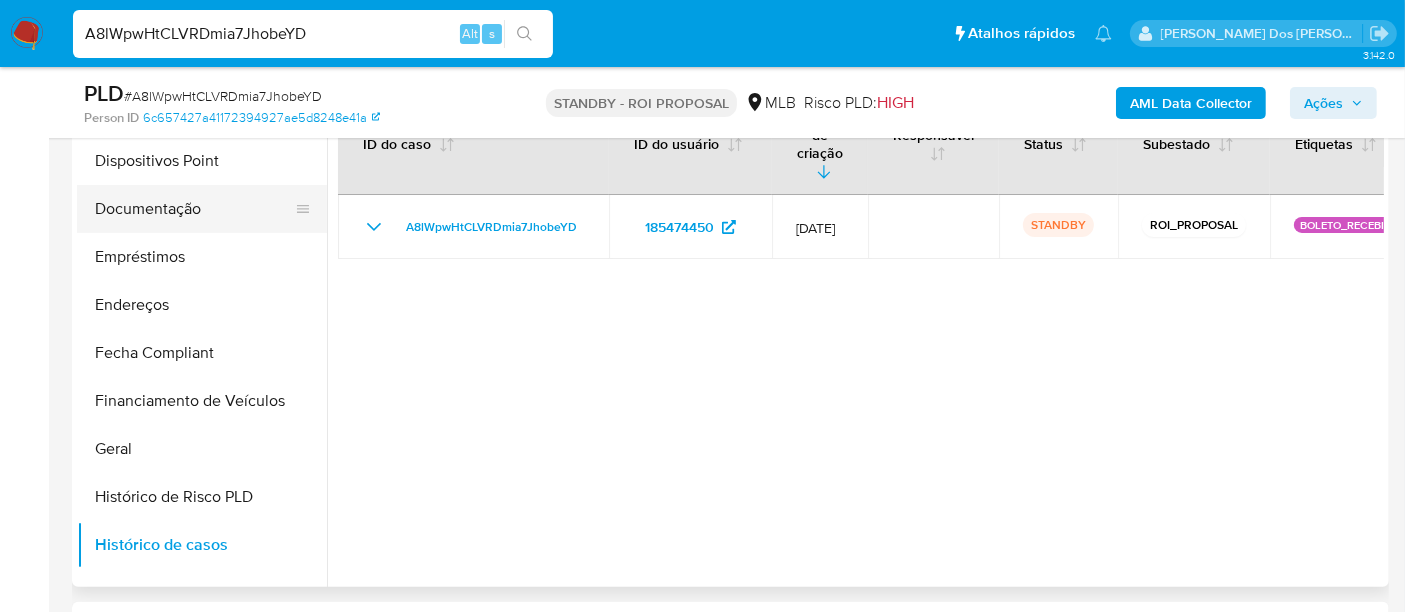 click on "Documentação" at bounding box center (194, 209) 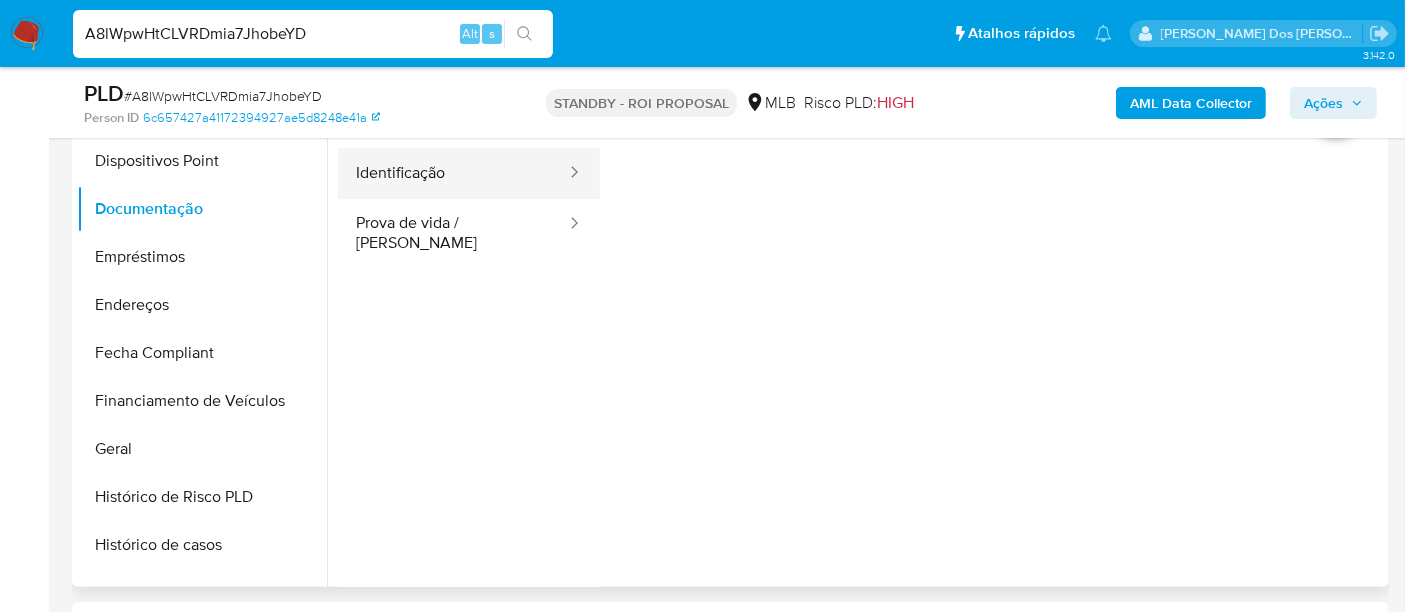 click on "Identificação" at bounding box center [453, 173] 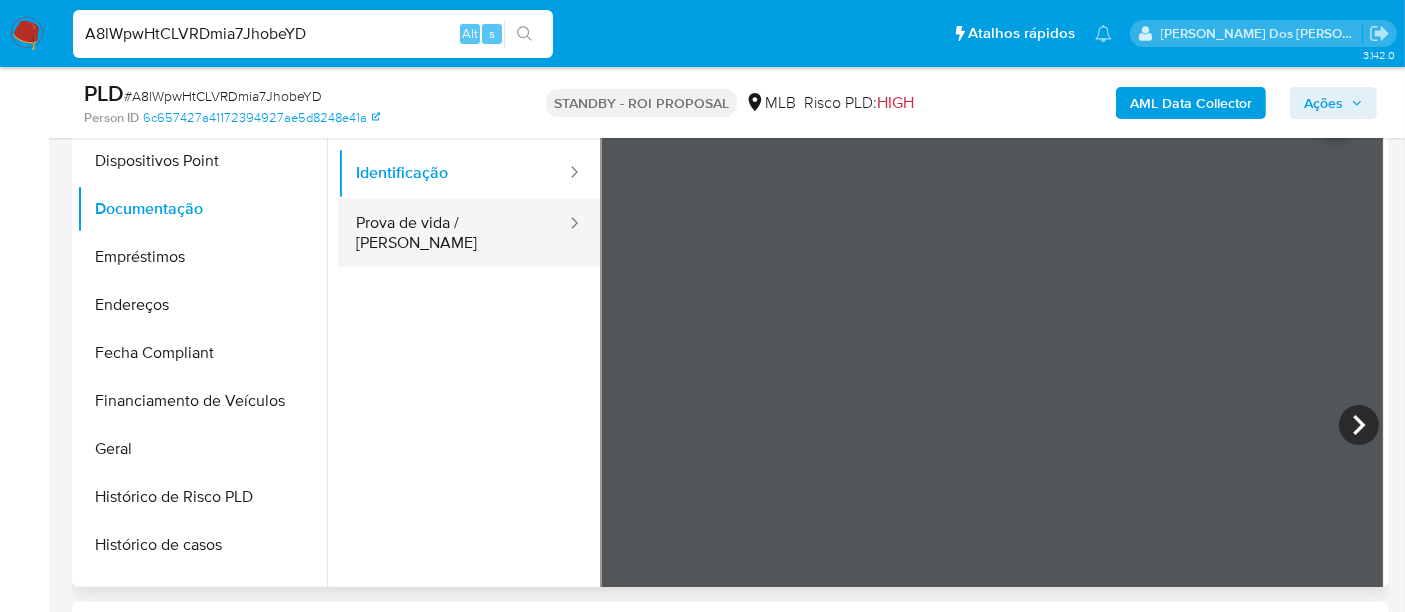 click on "Prova de vida / [PERSON_NAME]" at bounding box center [453, 233] 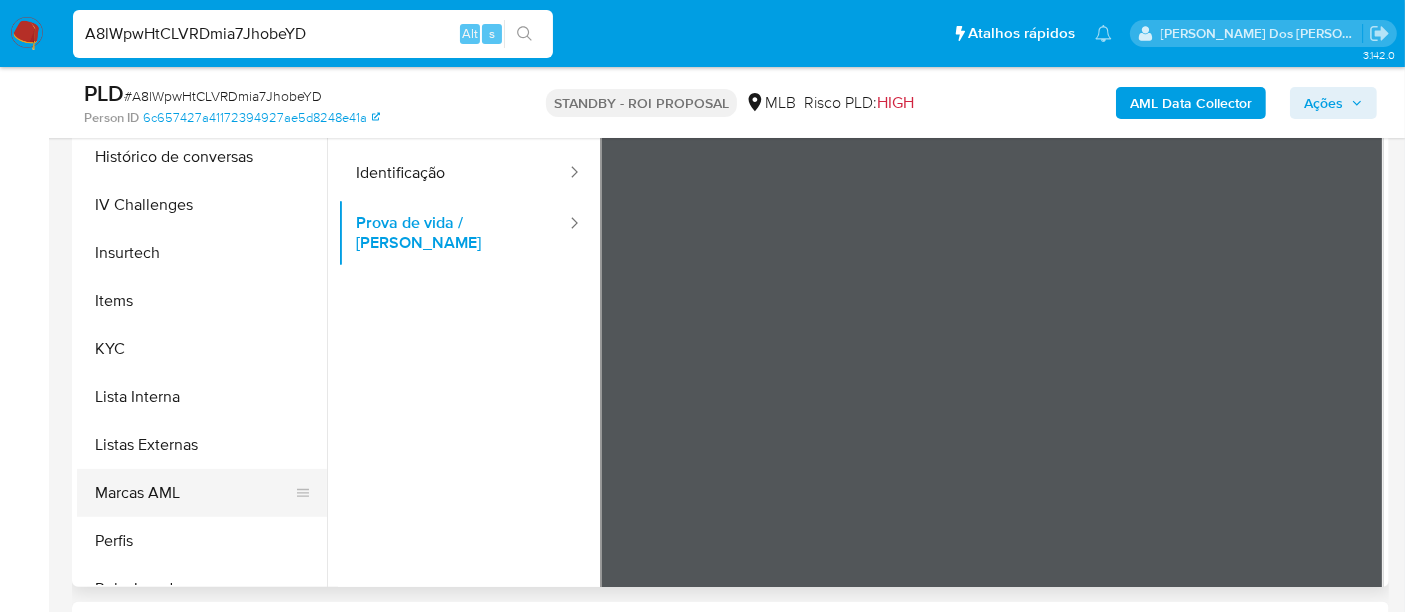 scroll, scrollTop: 844, scrollLeft: 0, axis: vertical 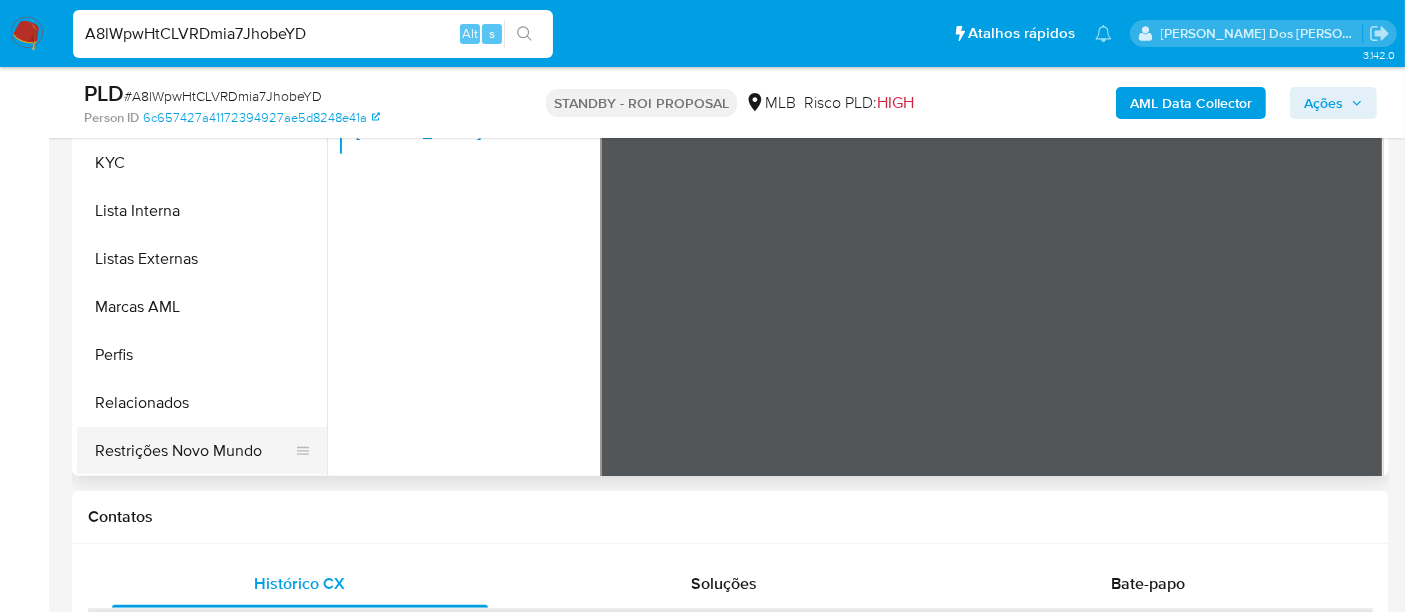 click on "Restrições Novo Mundo" at bounding box center [194, 451] 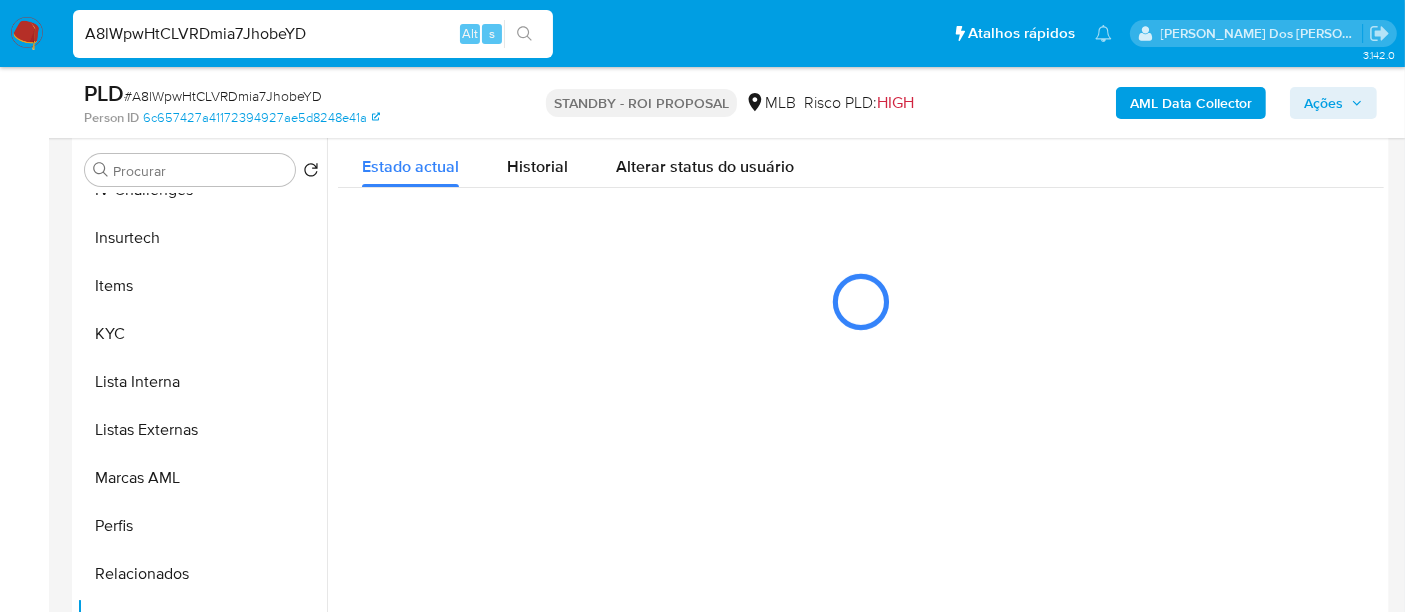 scroll, scrollTop: 333, scrollLeft: 0, axis: vertical 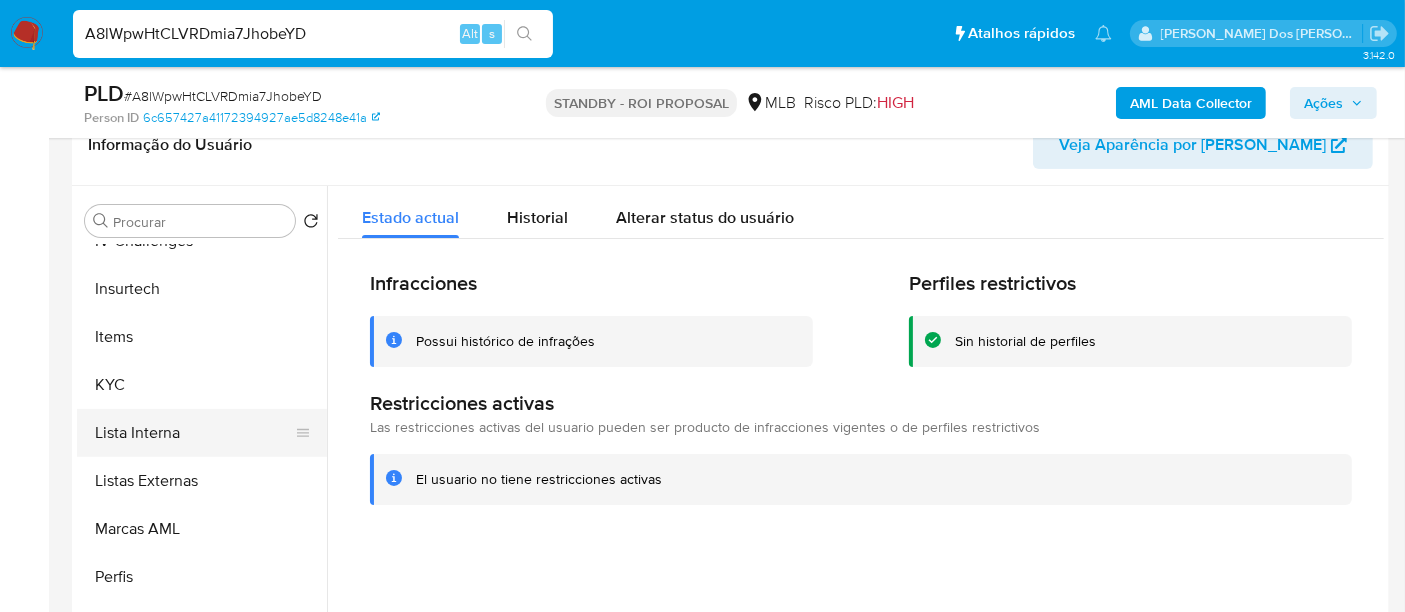 click on "Lista Interna" at bounding box center [194, 433] 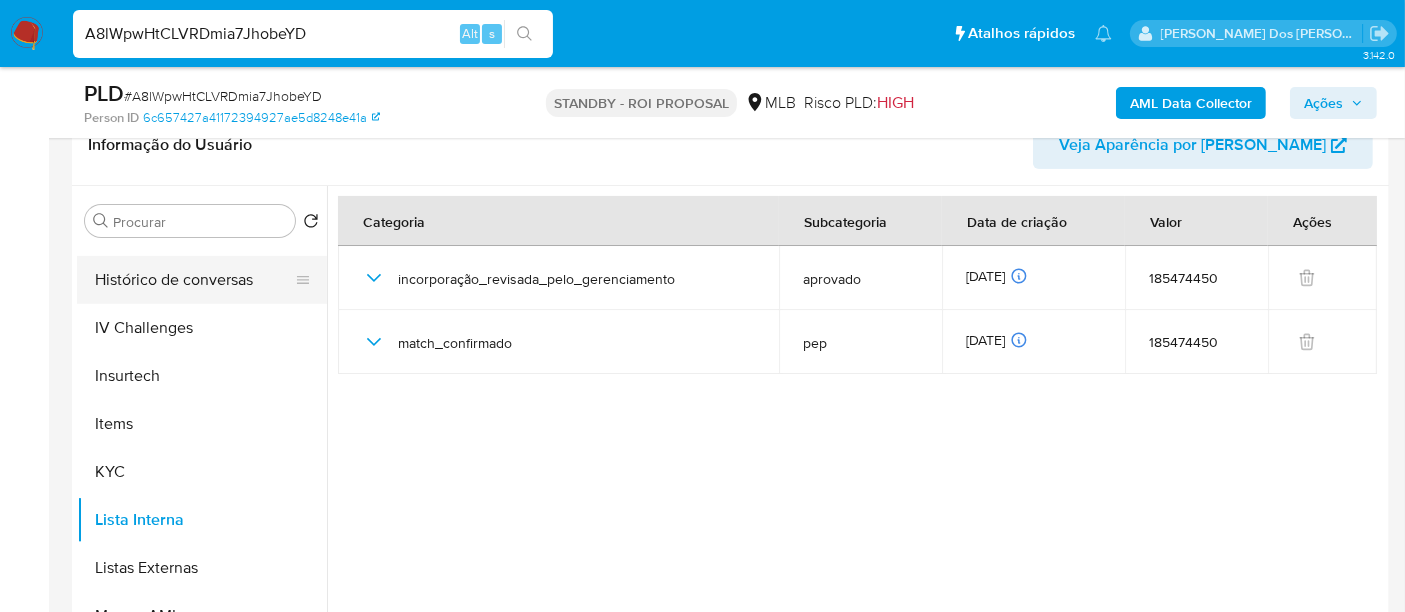 scroll, scrollTop: 622, scrollLeft: 0, axis: vertical 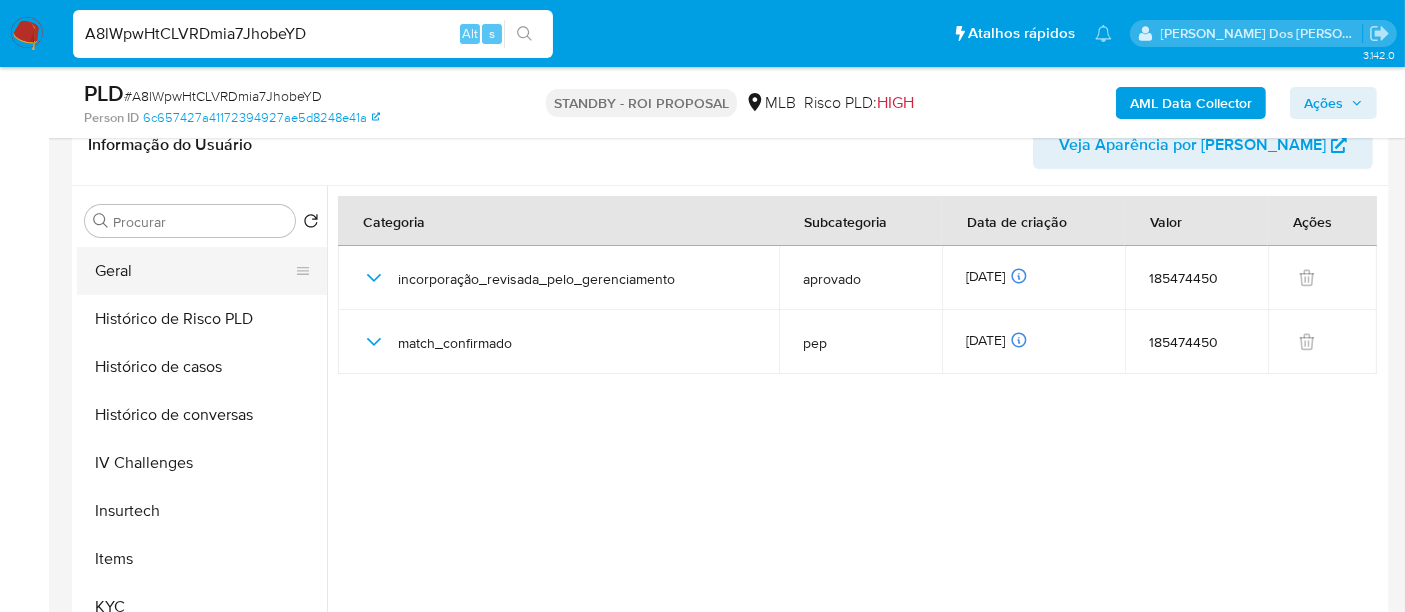 click on "Geral" at bounding box center (194, 271) 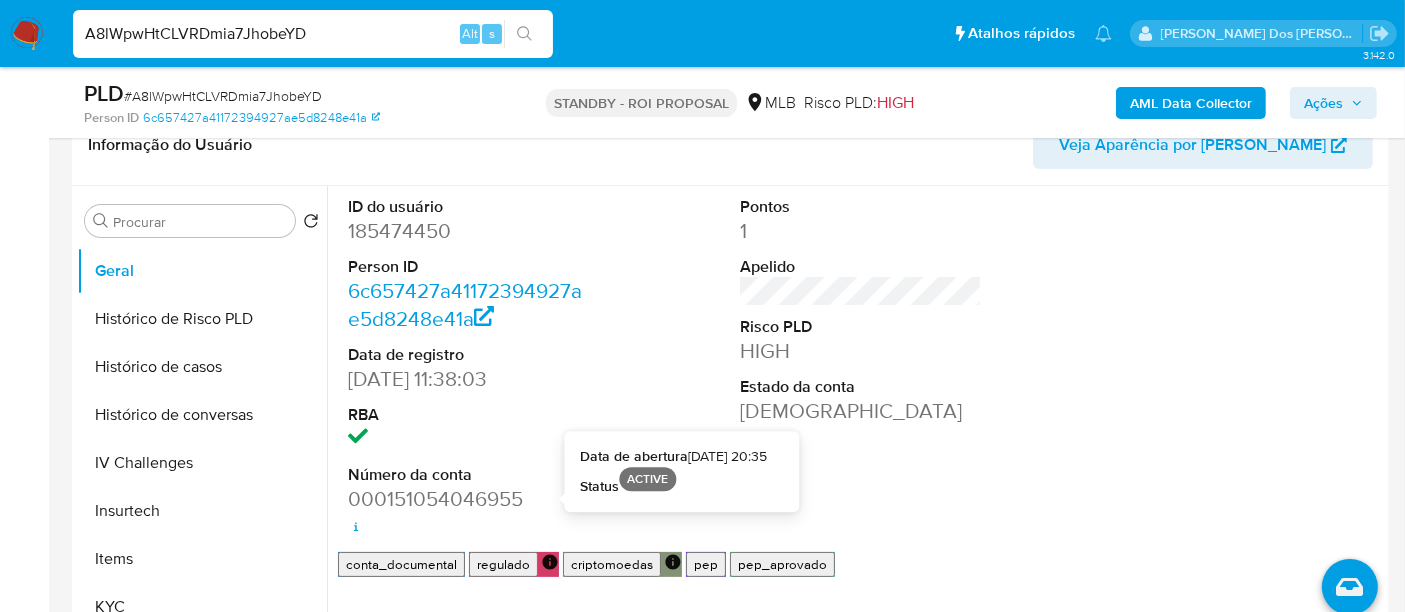 type 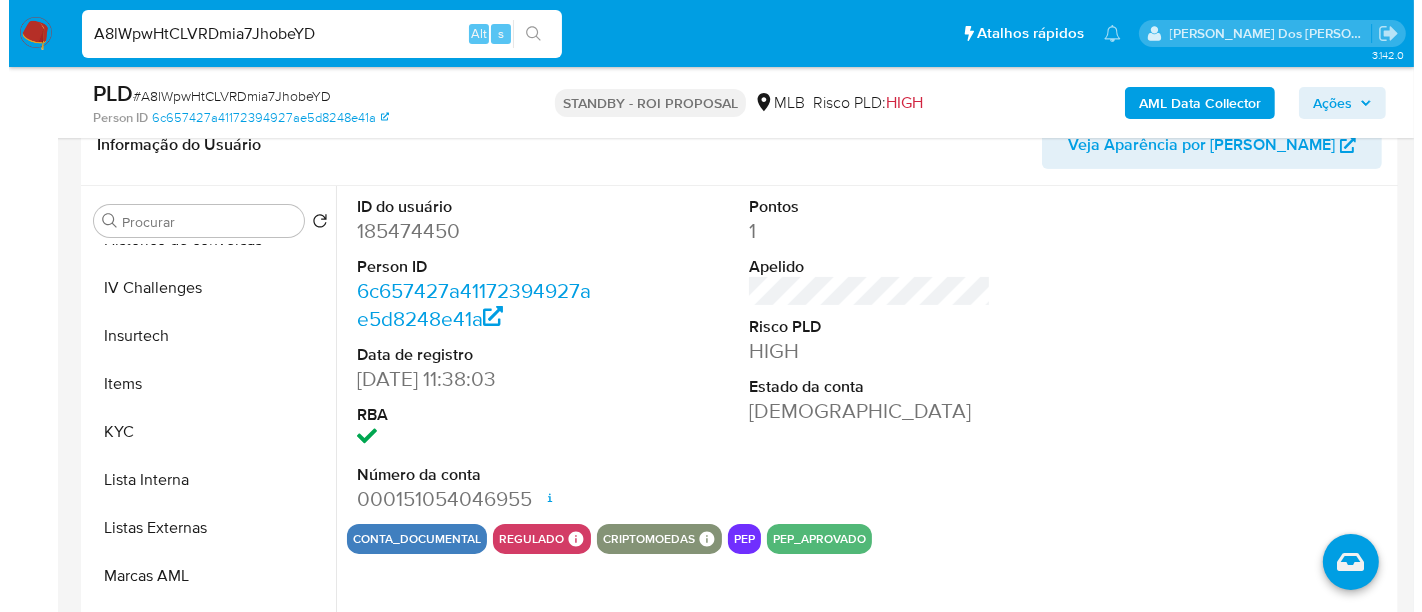 scroll, scrollTop: 844, scrollLeft: 0, axis: vertical 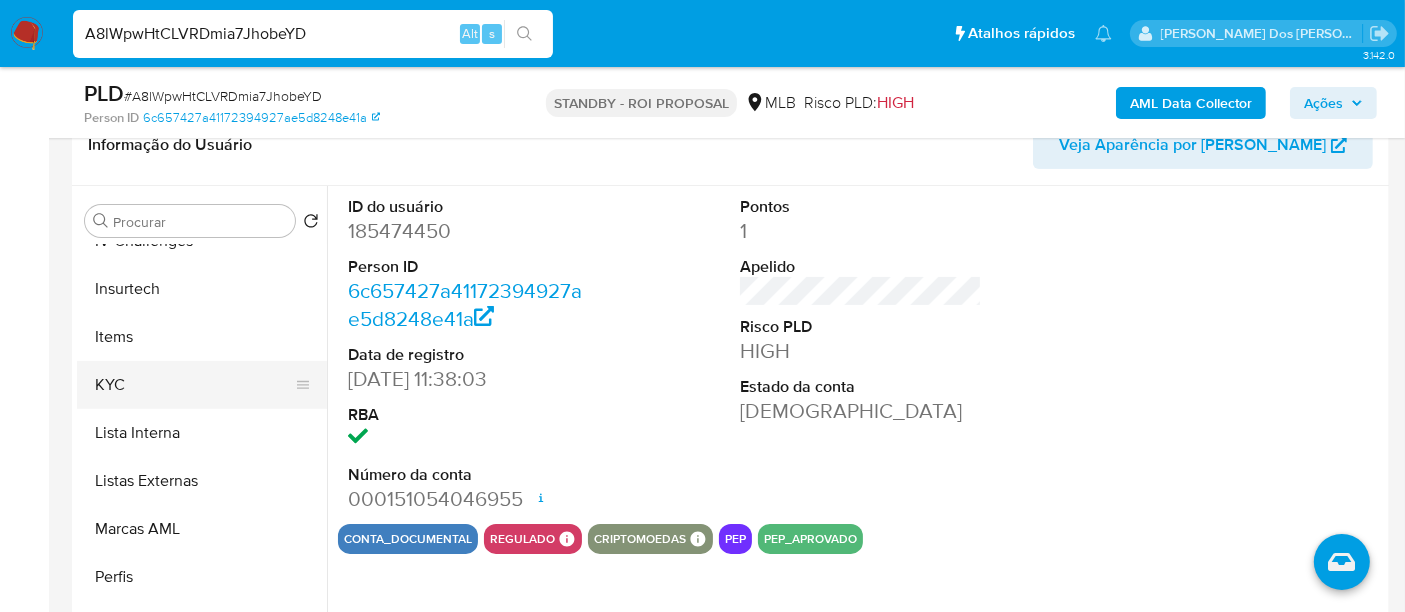 click on "KYC" at bounding box center [194, 385] 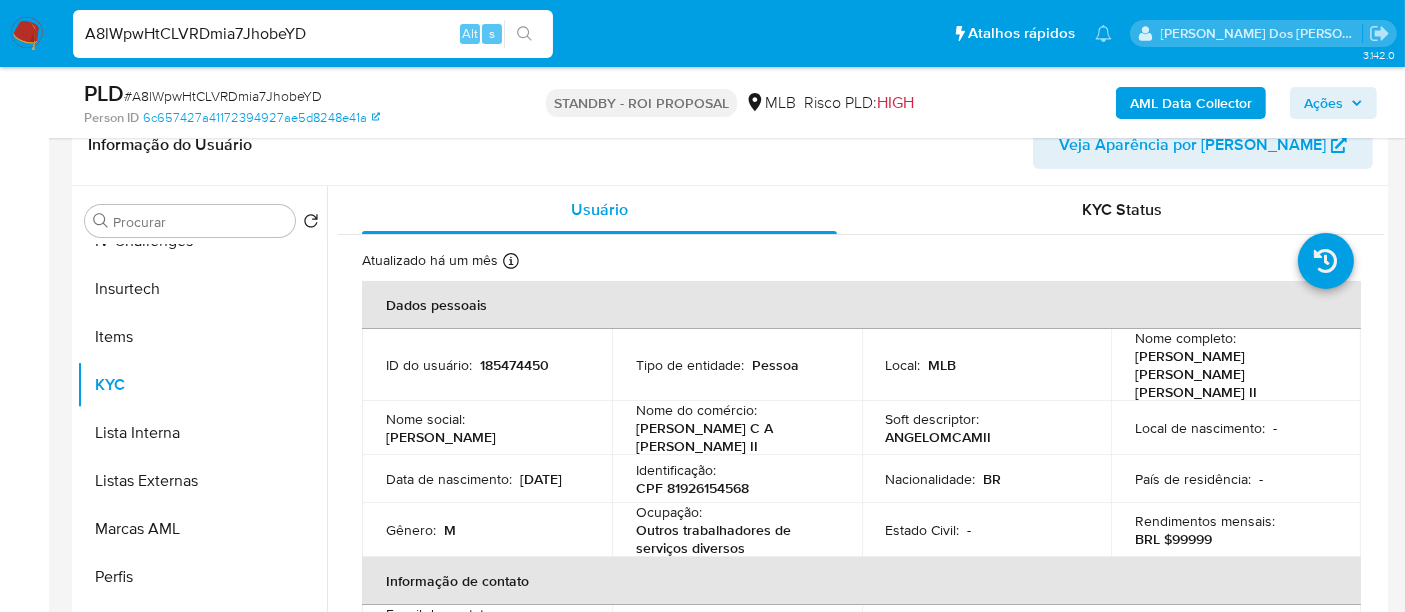 click on "AML Data Collector" at bounding box center (1191, 103) 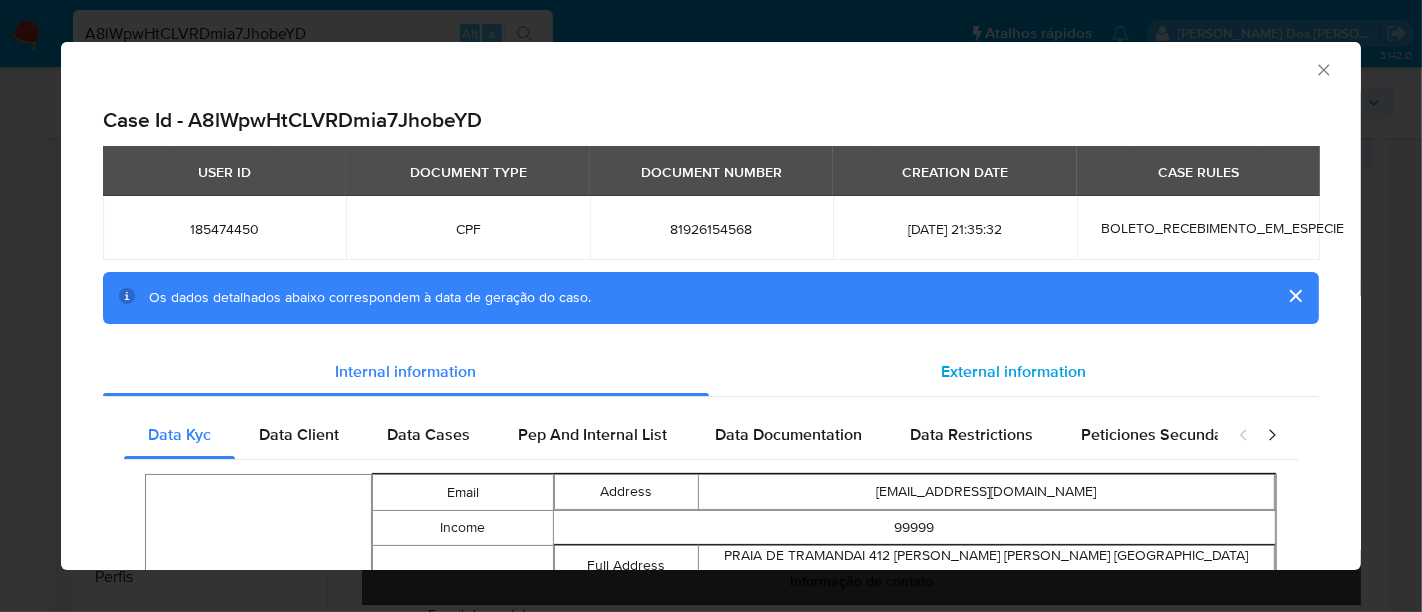 click on "External information" at bounding box center [1014, 371] 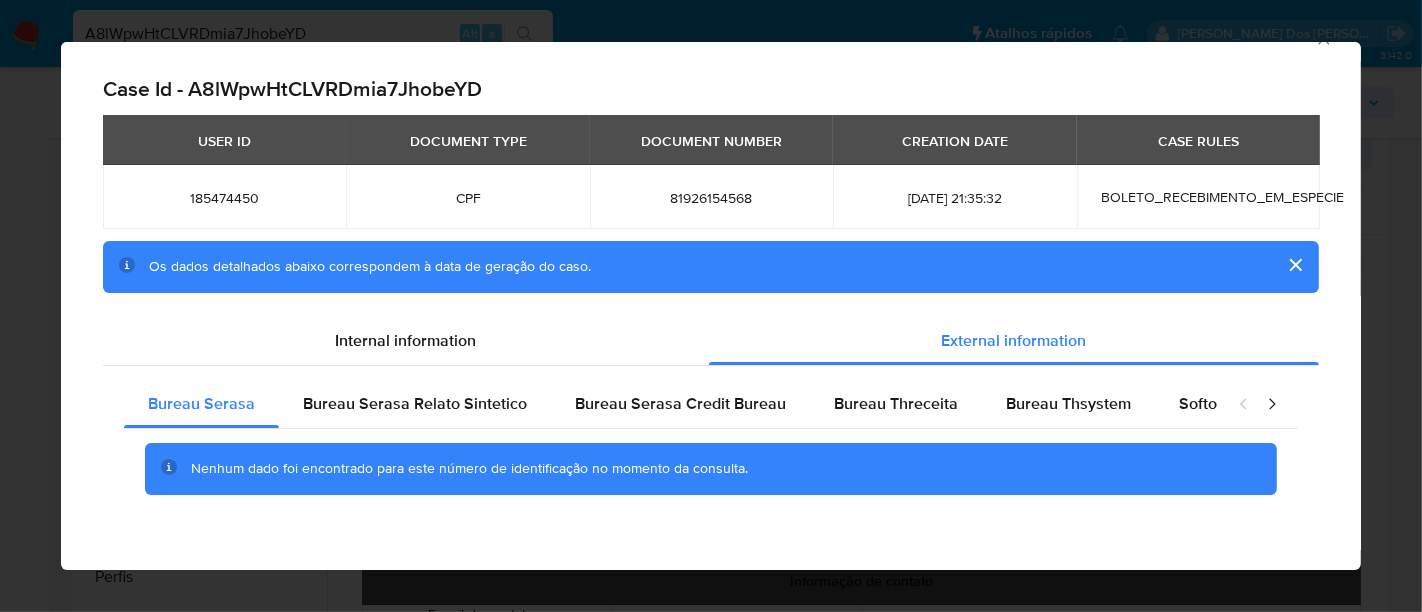 scroll, scrollTop: 45, scrollLeft: 0, axis: vertical 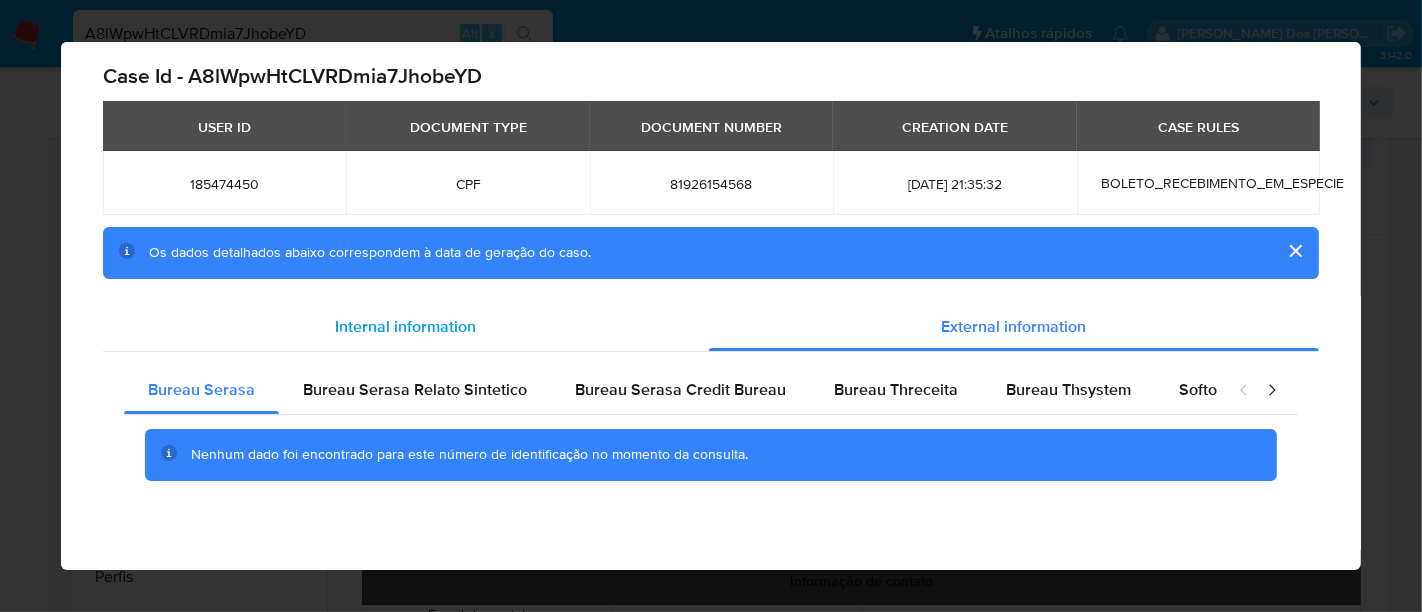 click on "Internal information" at bounding box center [406, 326] 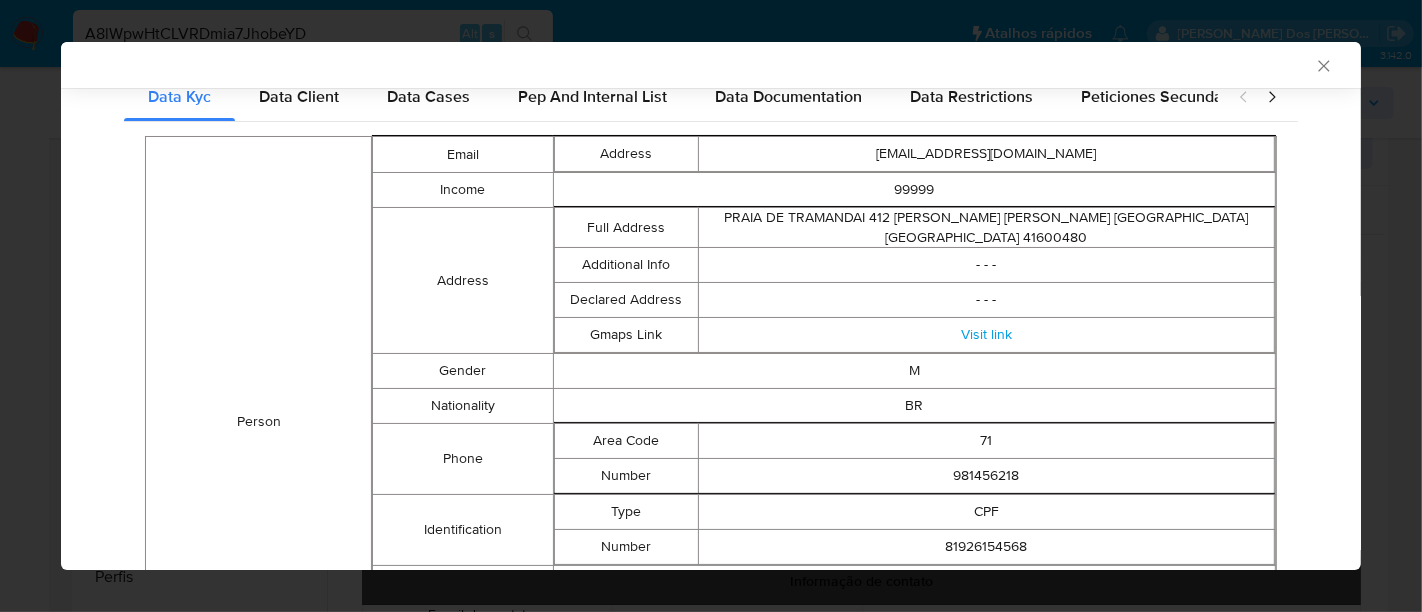 scroll, scrollTop: 0, scrollLeft: 0, axis: both 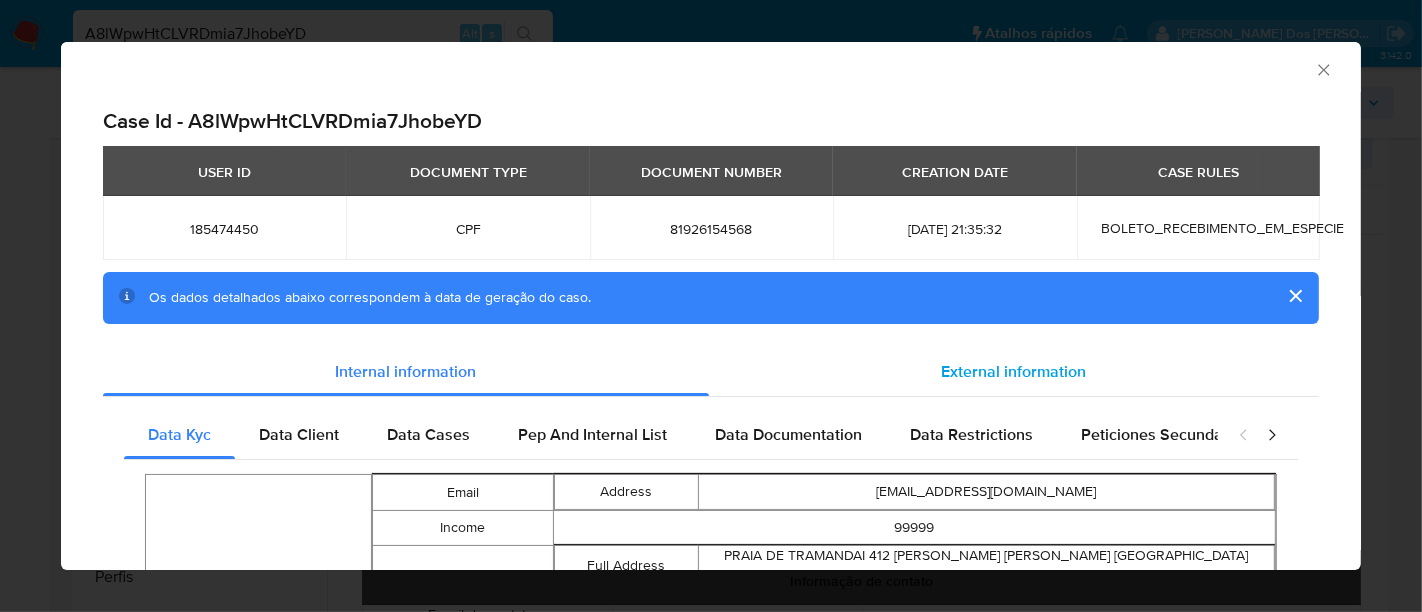 click on "External information" at bounding box center (1014, 371) 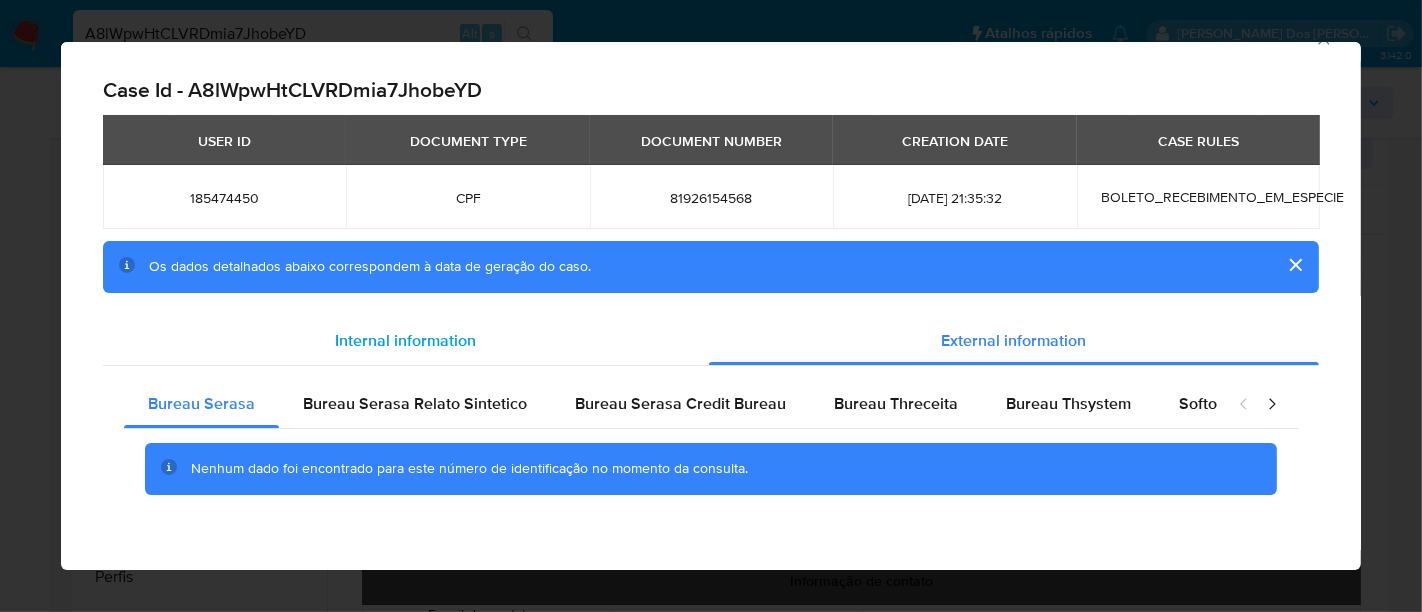 scroll, scrollTop: 45, scrollLeft: 0, axis: vertical 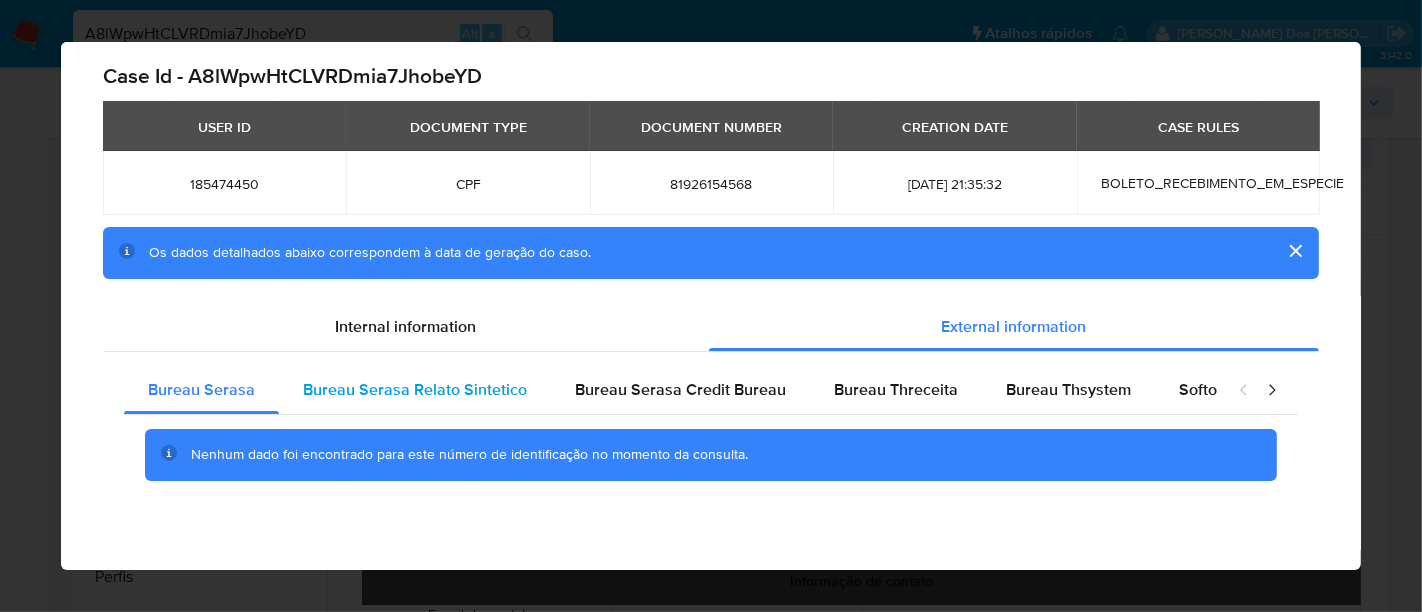click on "Bureau Serasa Relato Sintetico" at bounding box center (415, 389) 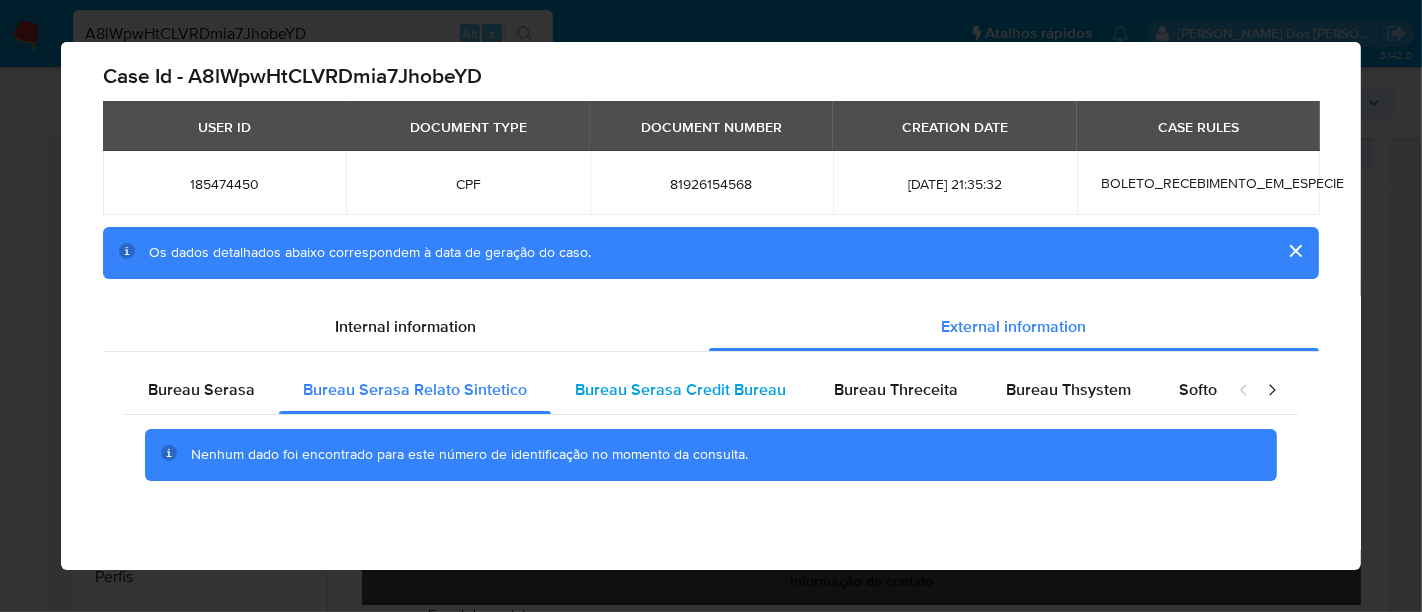 click on "Bureau Serasa Credit Bureau" at bounding box center [680, 389] 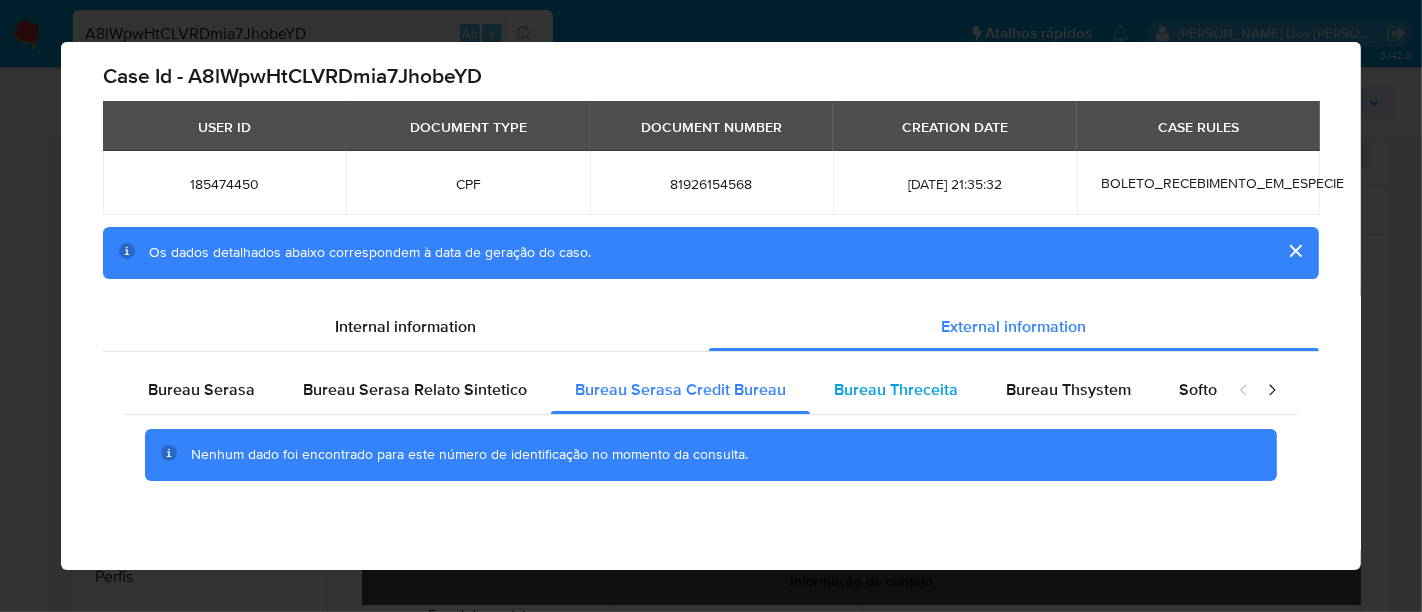 click on "Bureau Threceita" at bounding box center (896, 389) 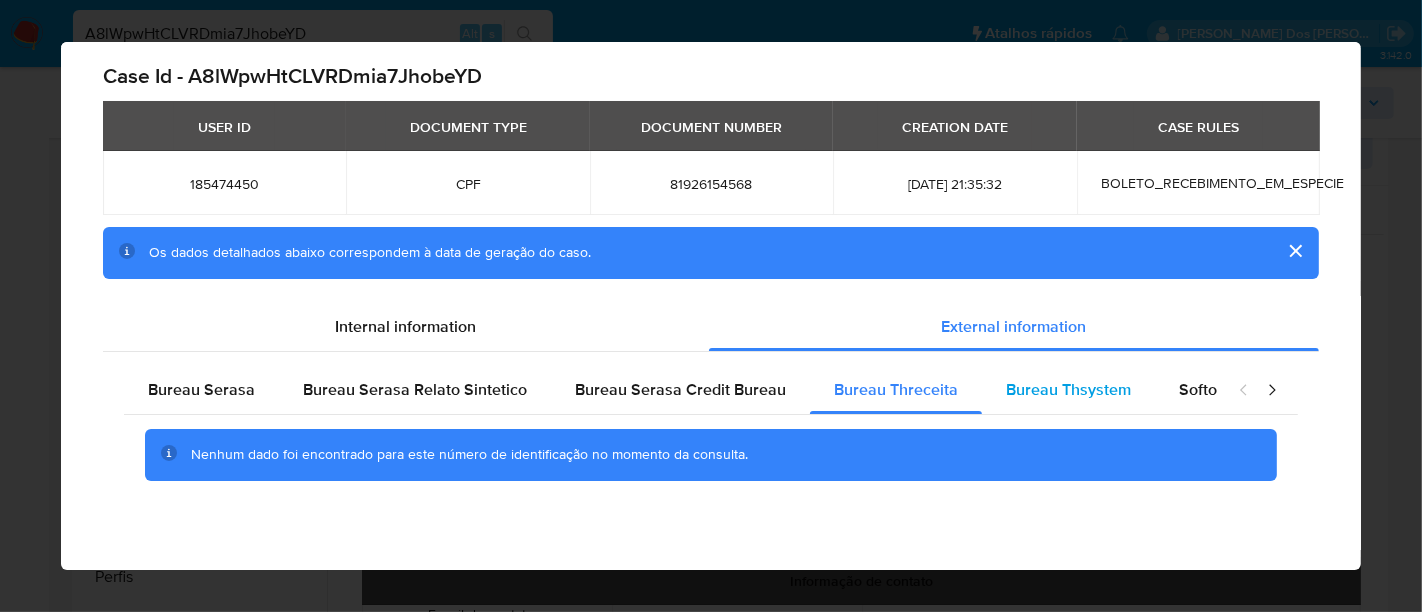 drag, startPoint x: 1034, startPoint y: 392, endPoint x: 1070, endPoint y: 389, distance: 36.124783 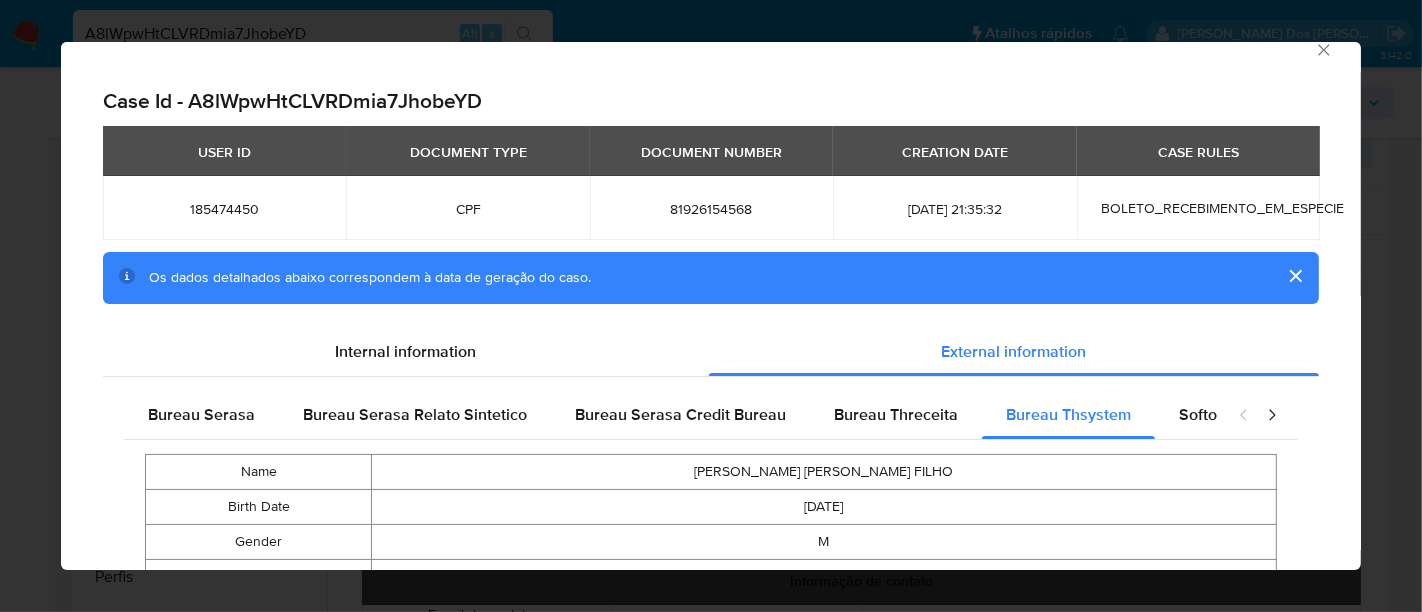 scroll, scrollTop: 0, scrollLeft: 0, axis: both 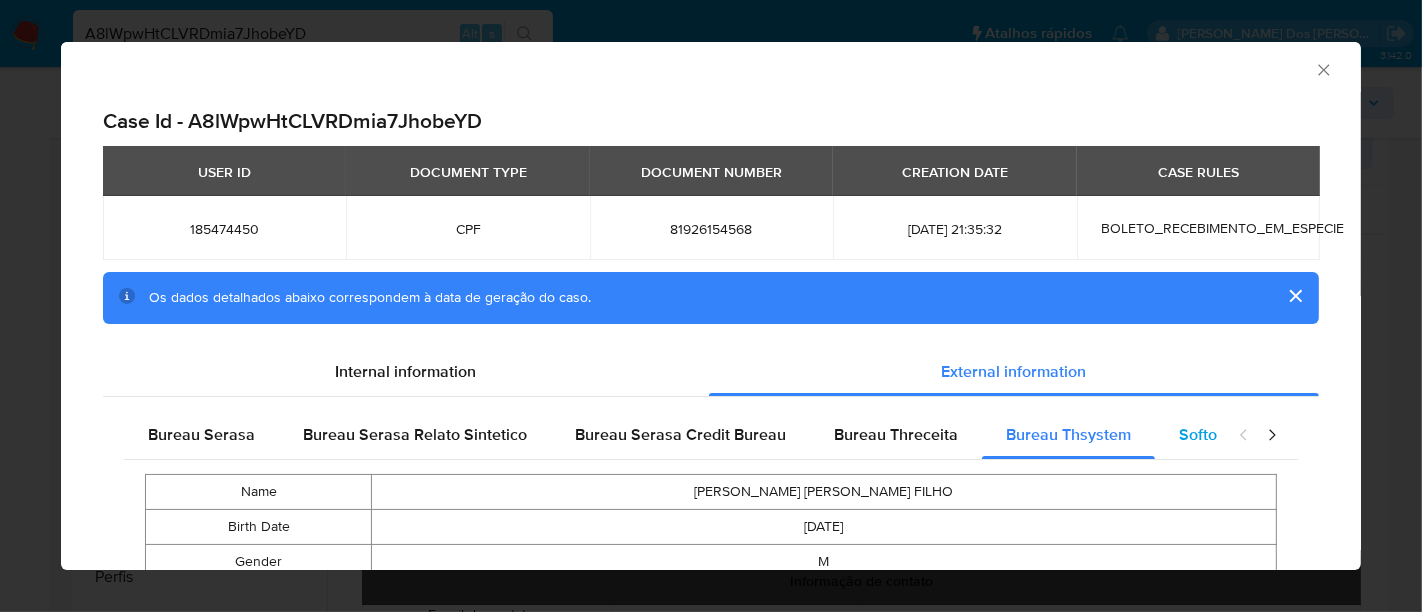 click on "Softon" at bounding box center (1202, 434) 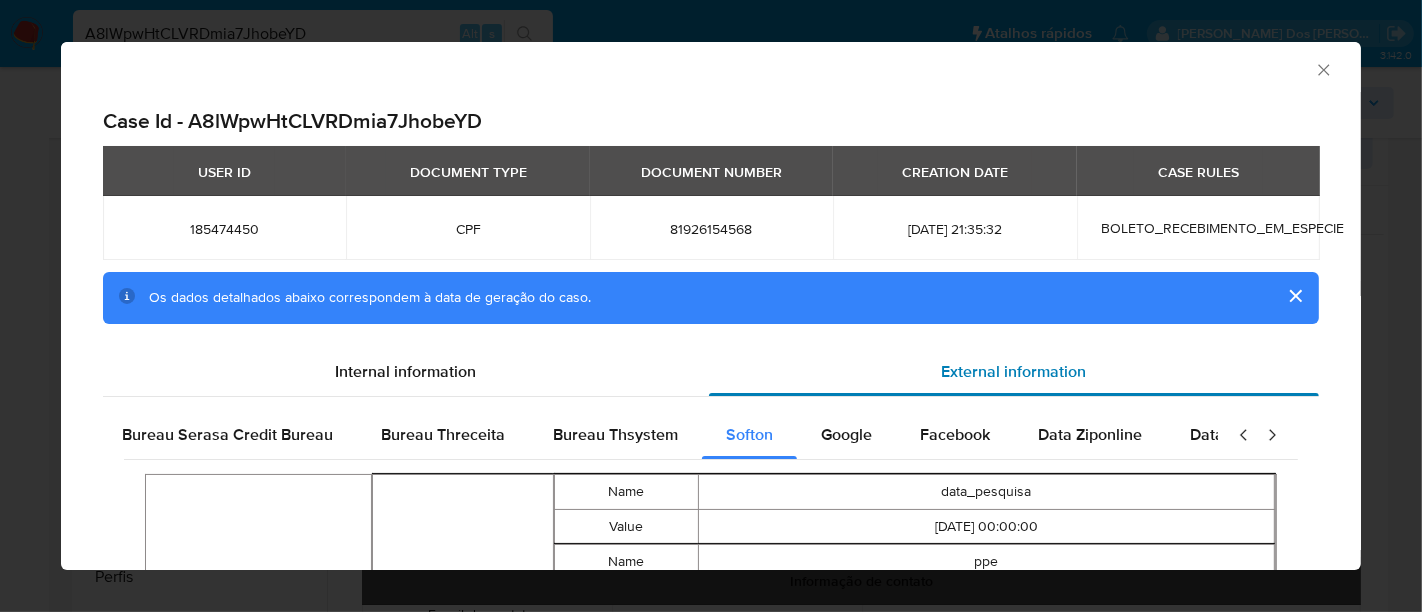 scroll, scrollTop: 0, scrollLeft: 709, axis: horizontal 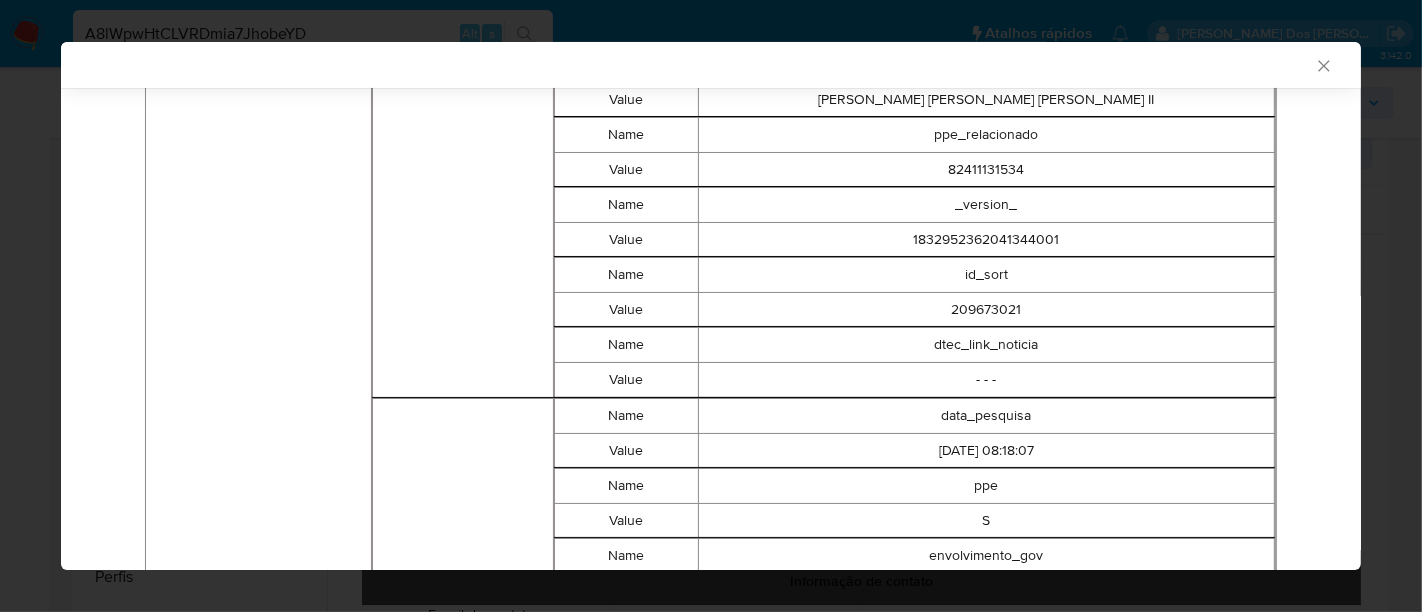 type 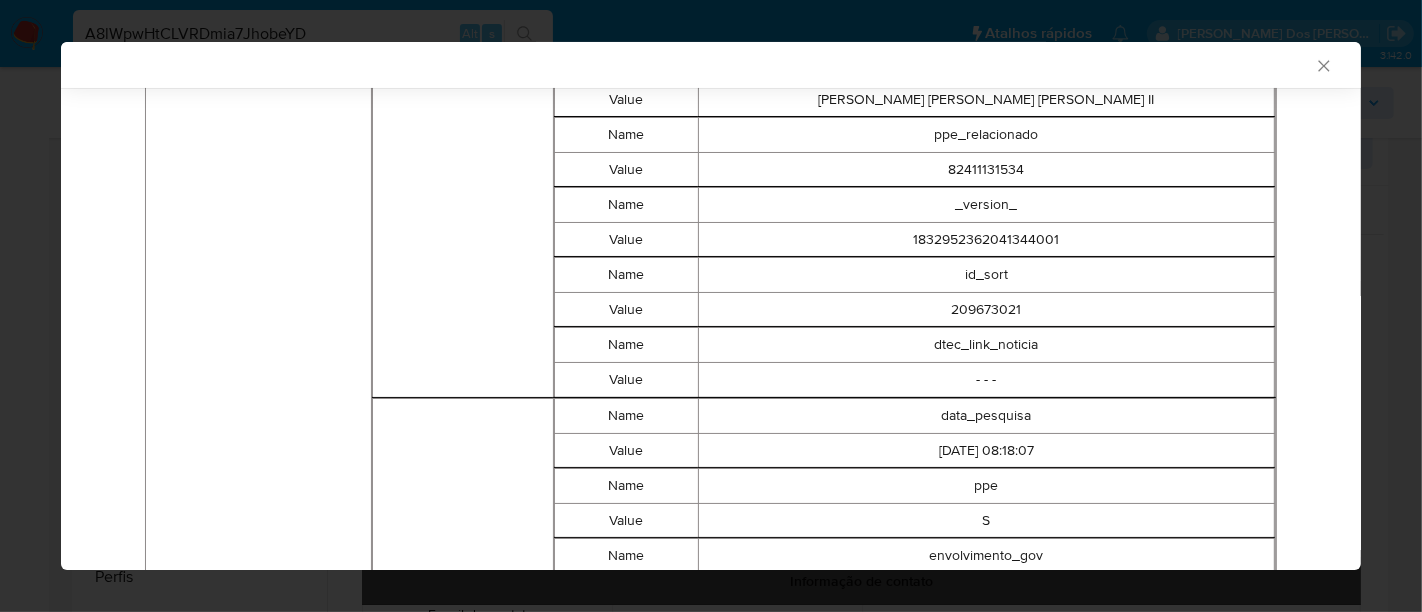 click 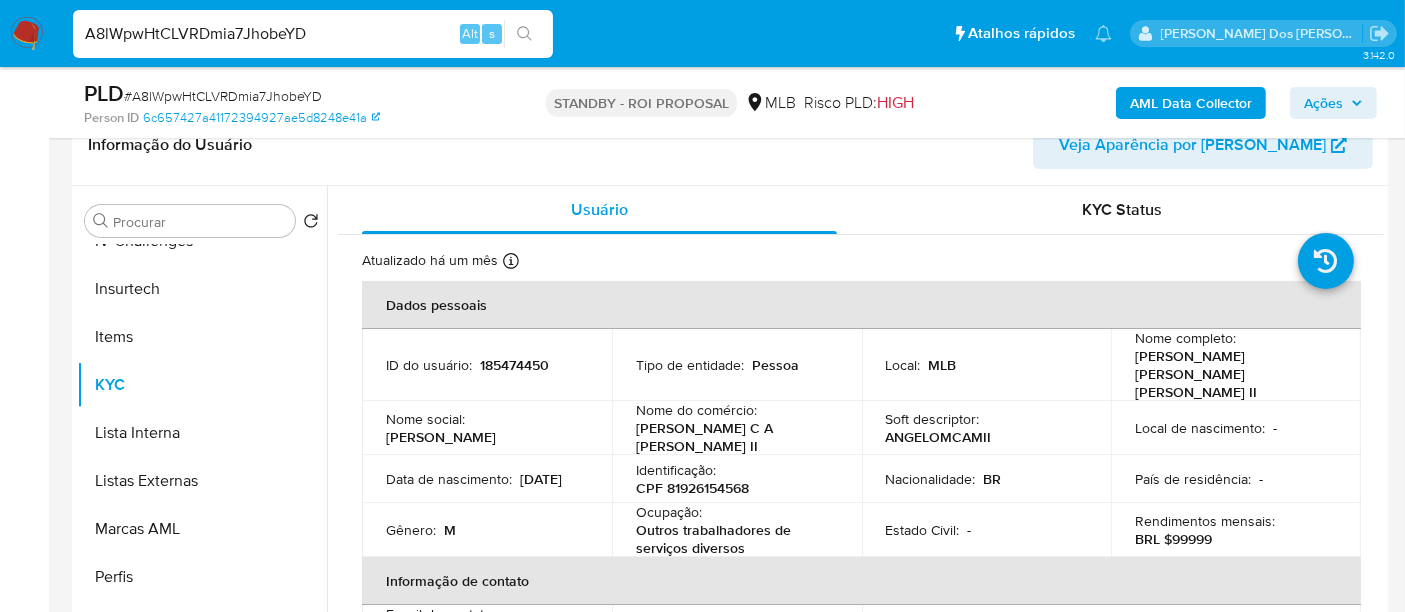 click on "A8lWpwHtCLVRDmia7JhobeYD" at bounding box center (313, 34) 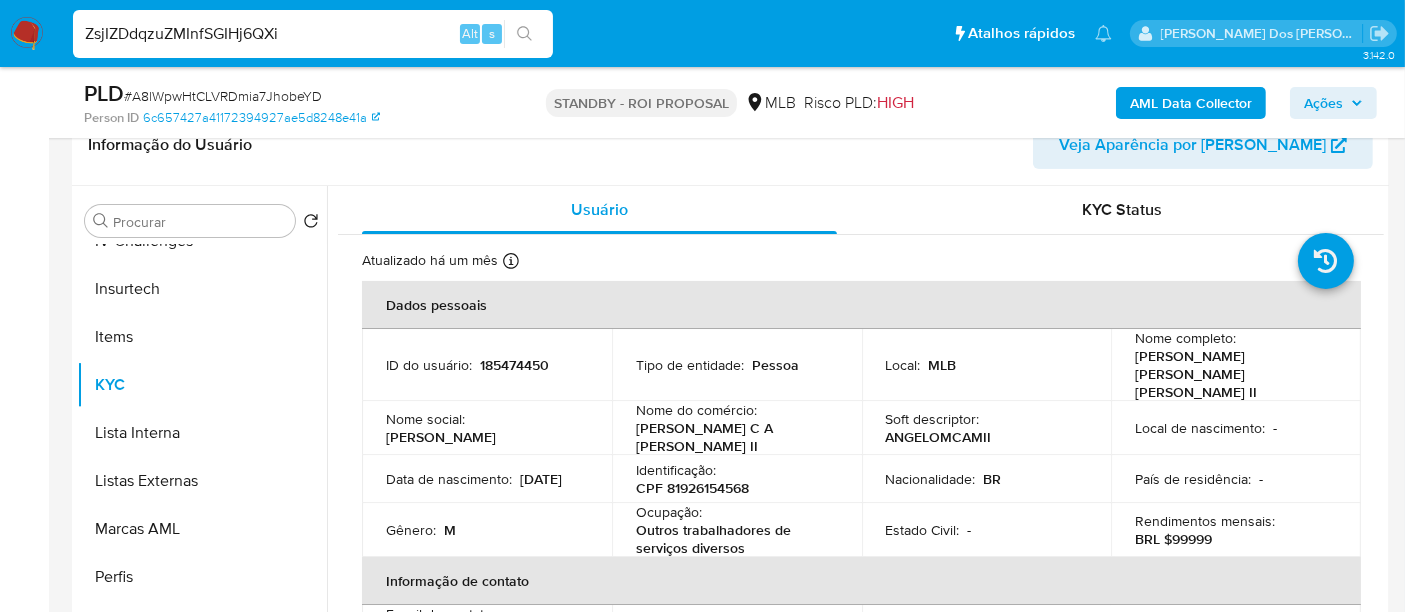 type on "ZsjIZDdqzuZMInfSGIHj6QXi" 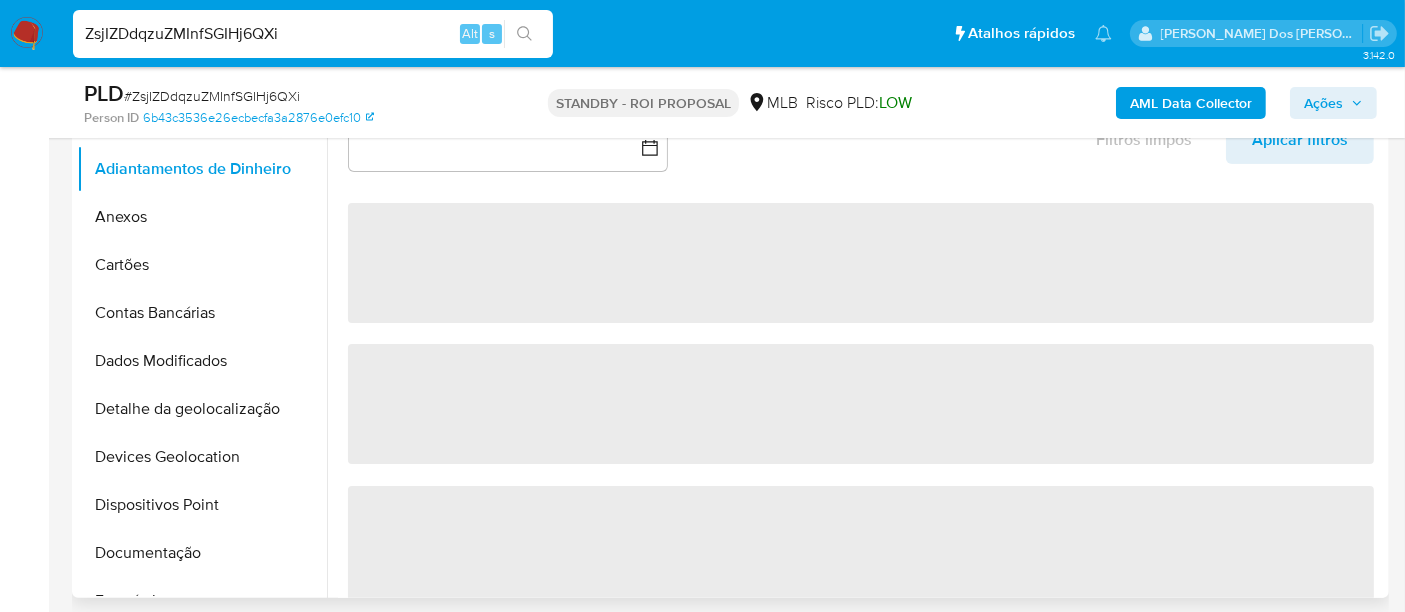 scroll, scrollTop: 444, scrollLeft: 0, axis: vertical 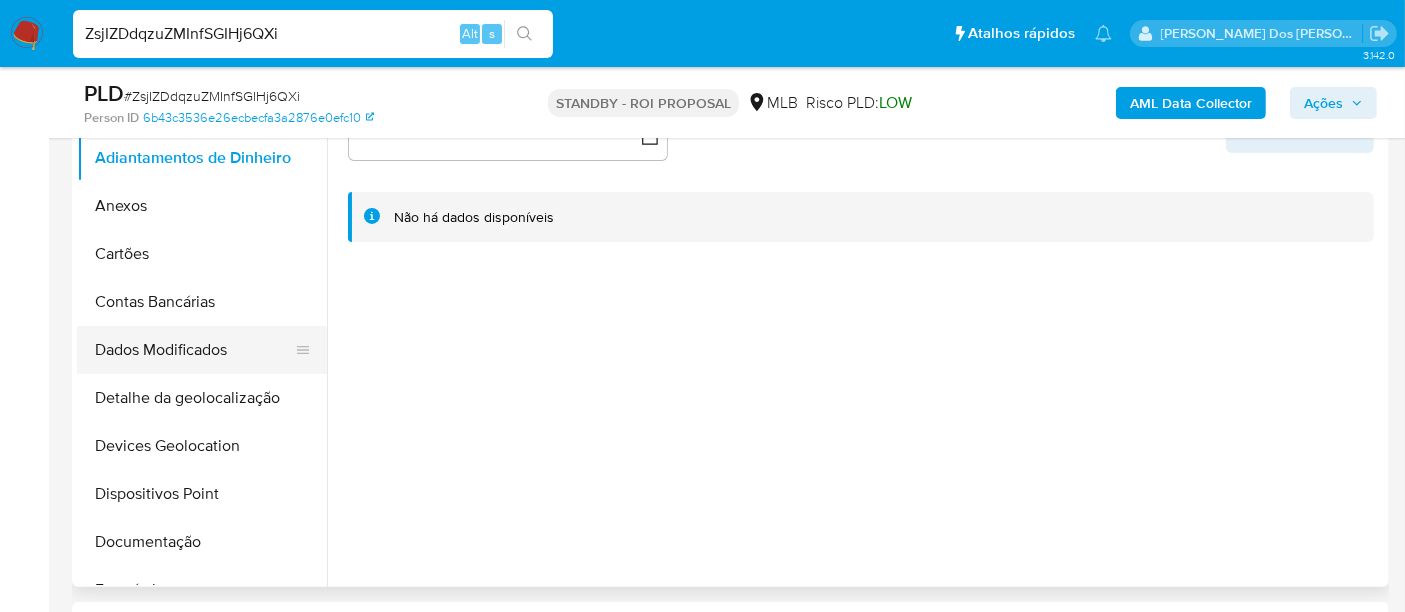 select on "10" 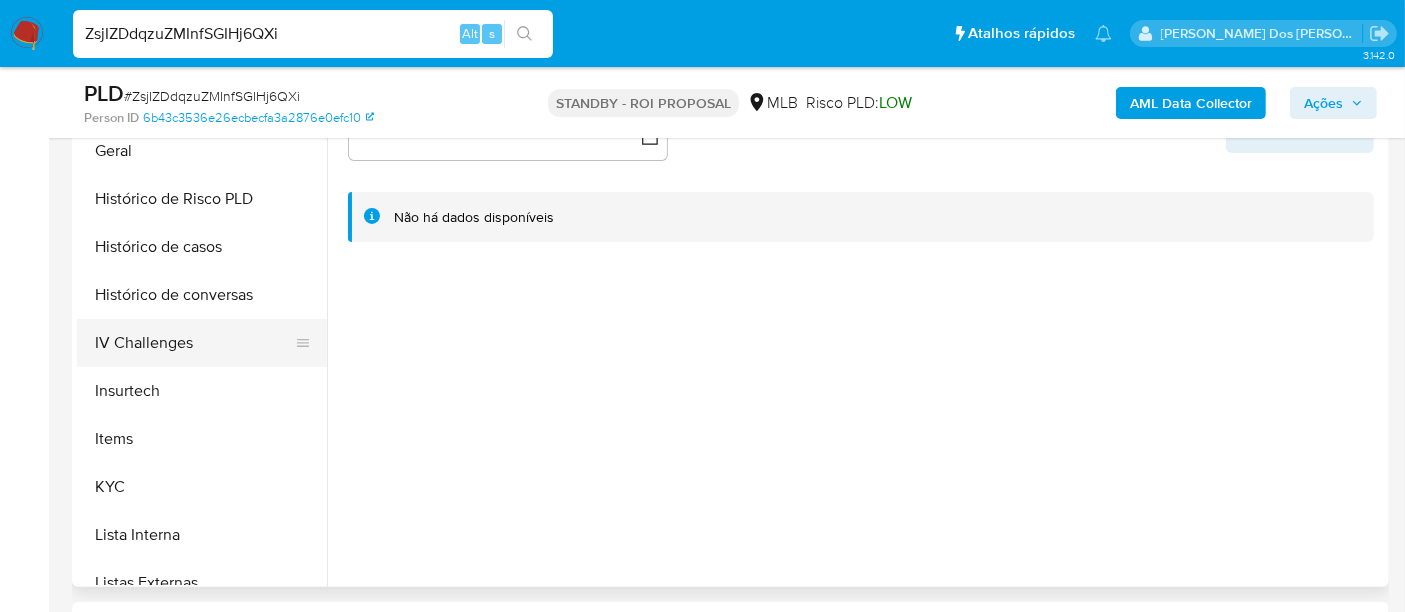 scroll, scrollTop: 666, scrollLeft: 0, axis: vertical 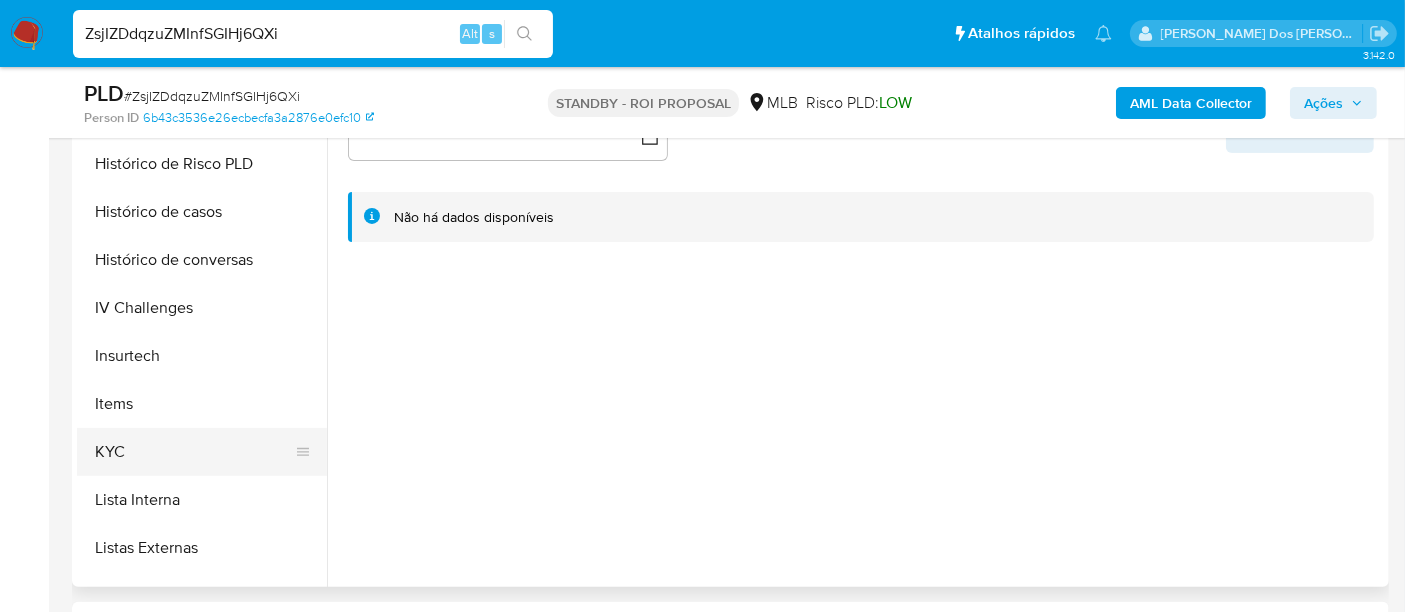 click on "KYC" at bounding box center [194, 452] 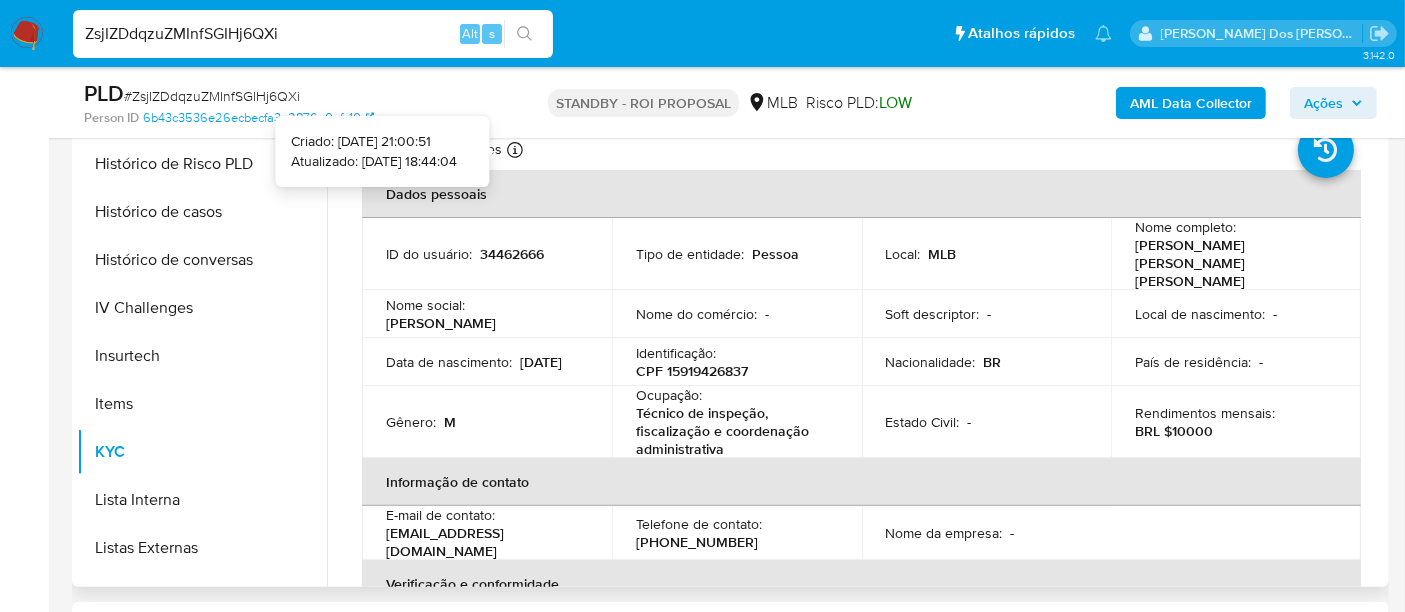 type 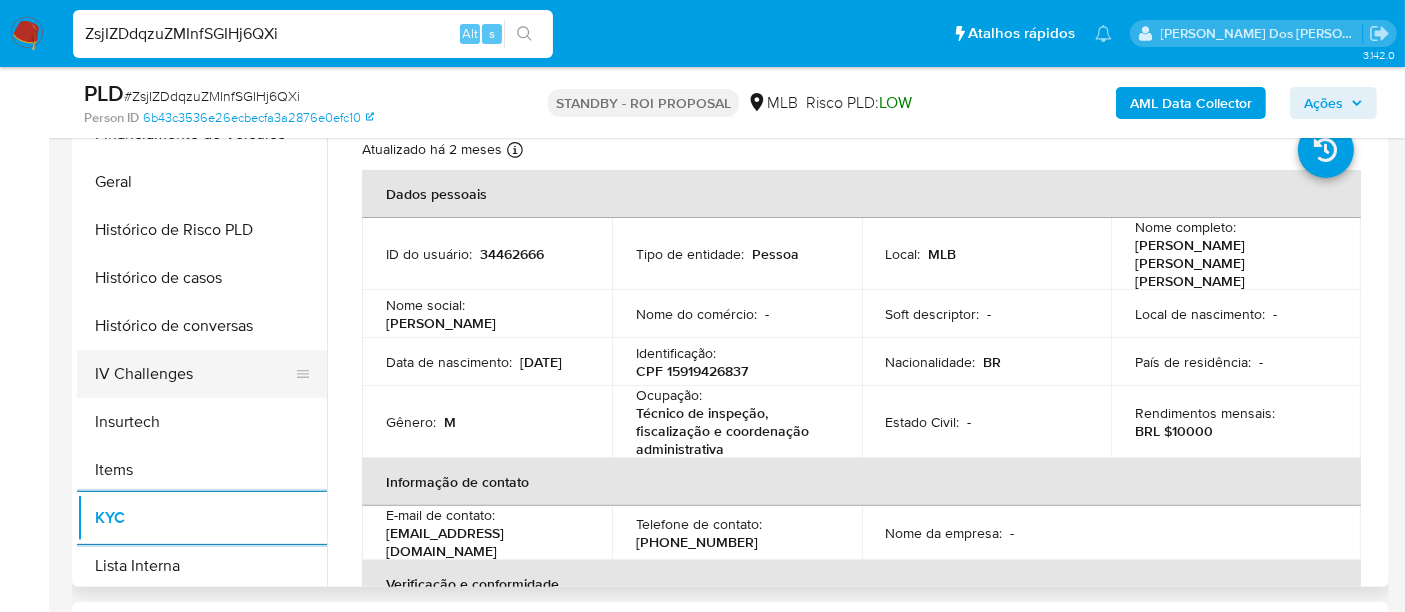 scroll, scrollTop: 555, scrollLeft: 0, axis: vertical 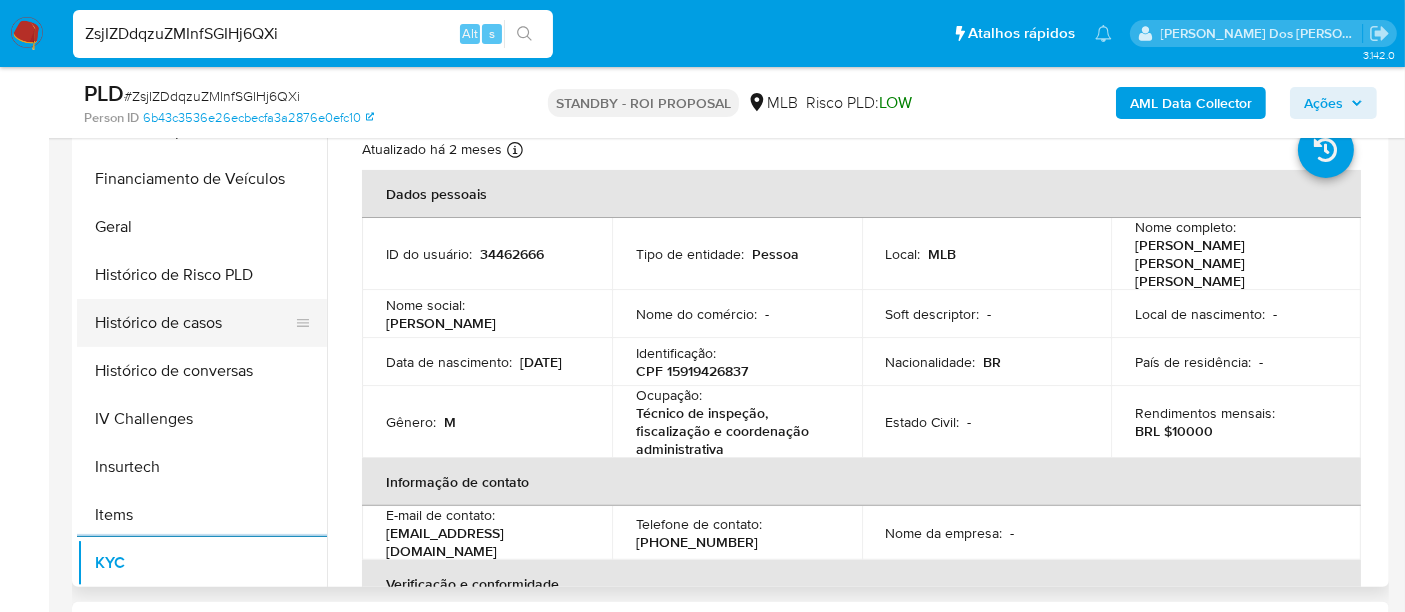 click on "Histórico de casos" at bounding box center (194, 323) 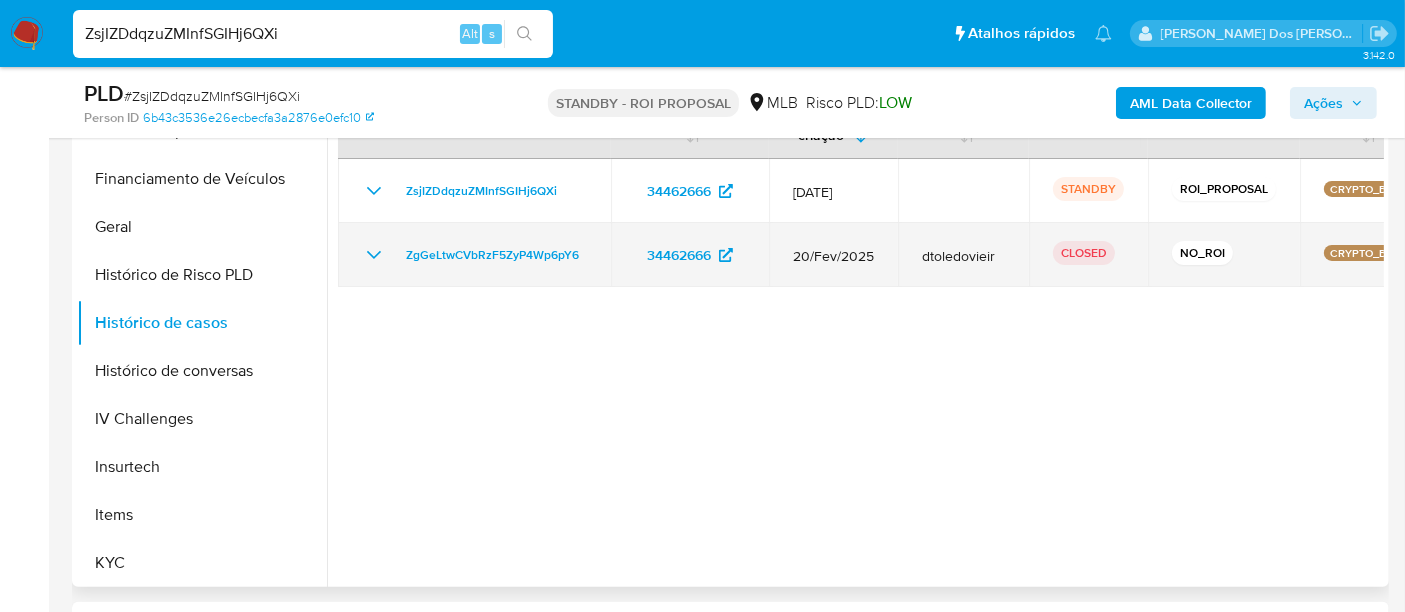 click 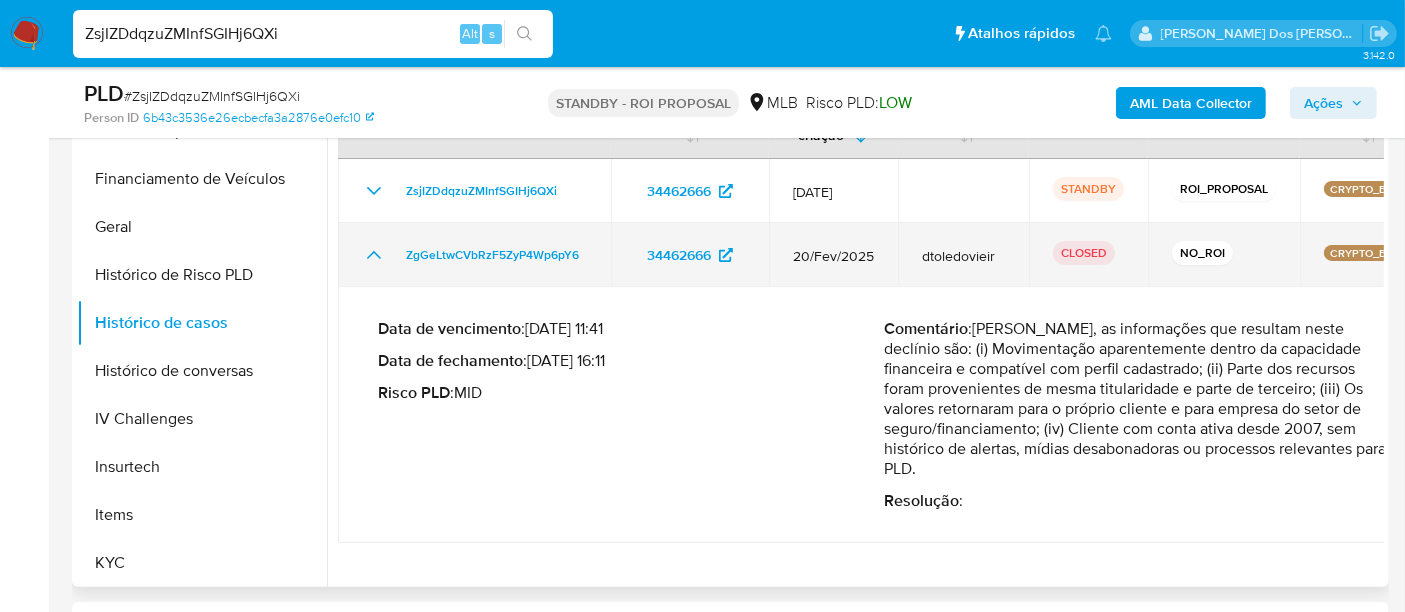 click 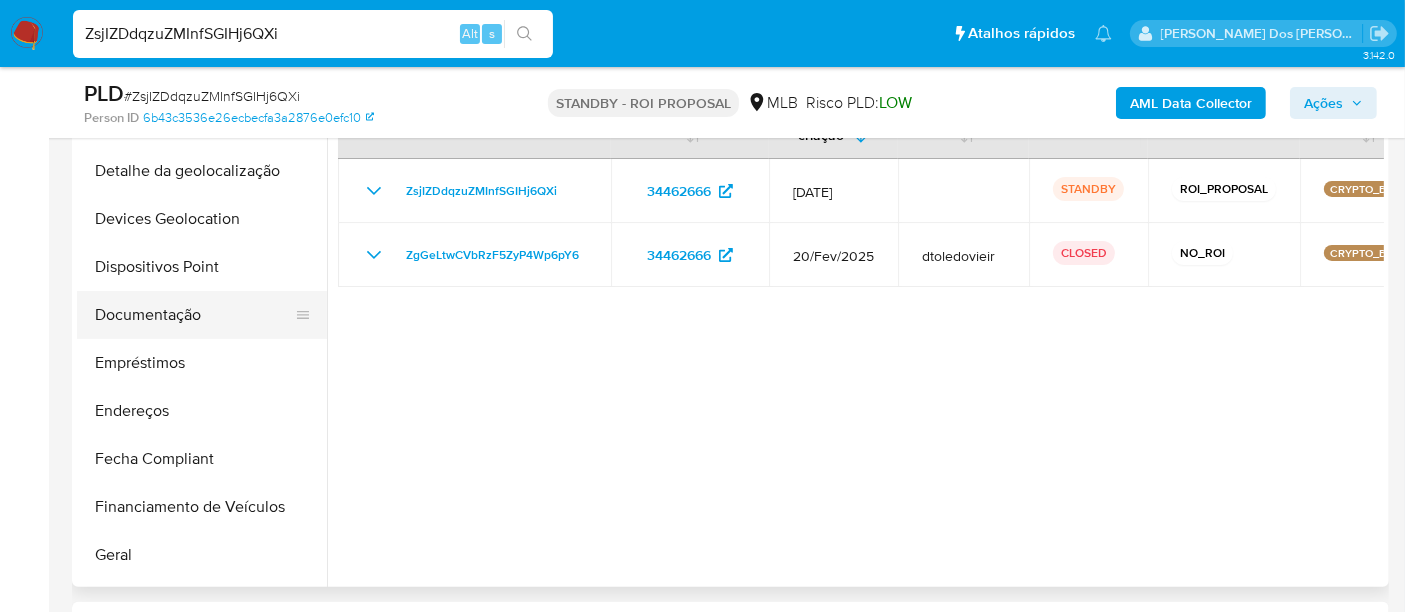 scroll, scrollTop: 222, scrollLeft: 0, axis: vertical 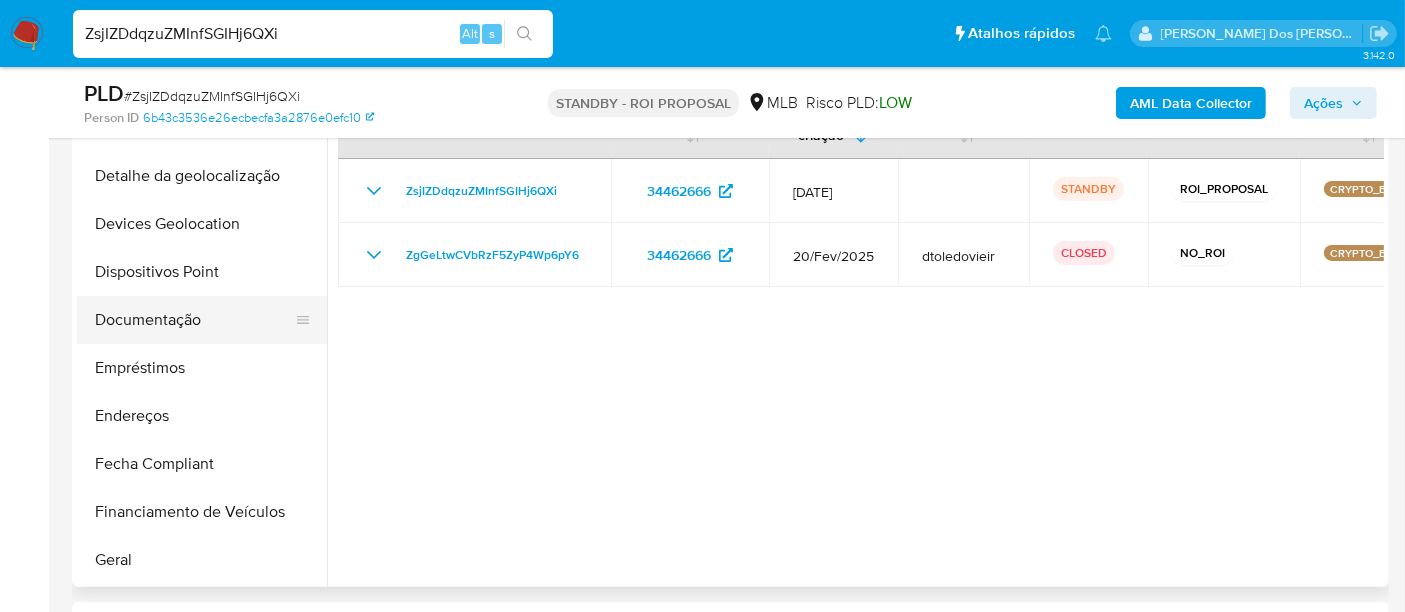 click on "Documentação" at bounding box center (194, 320) 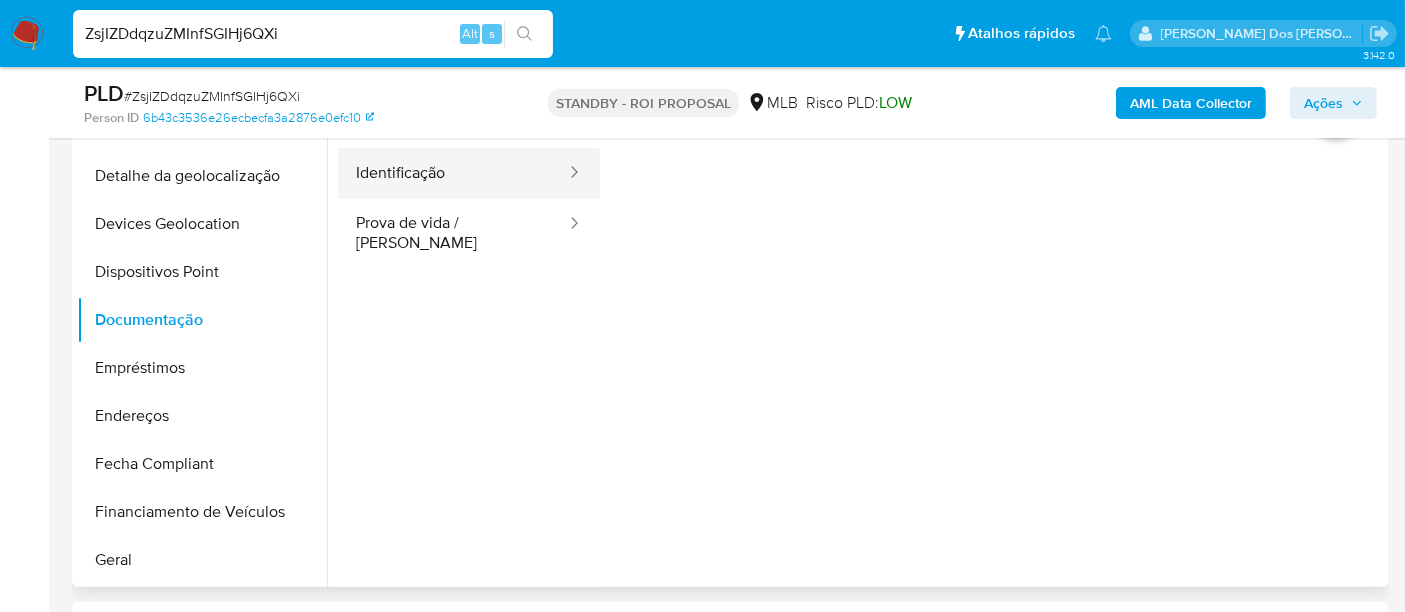 click on "Identificação" at bounding box center (453, 173) 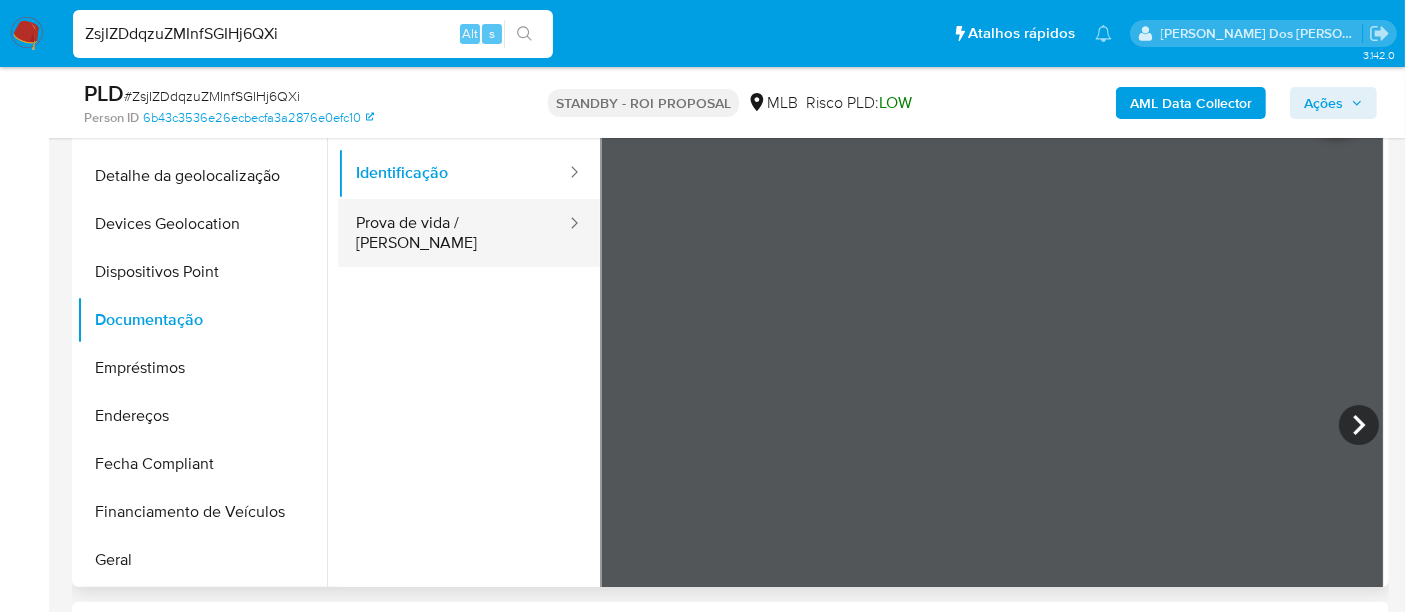 click on "Prova de vida / [PERSON_NAME]" at bounding box center [453, 233] 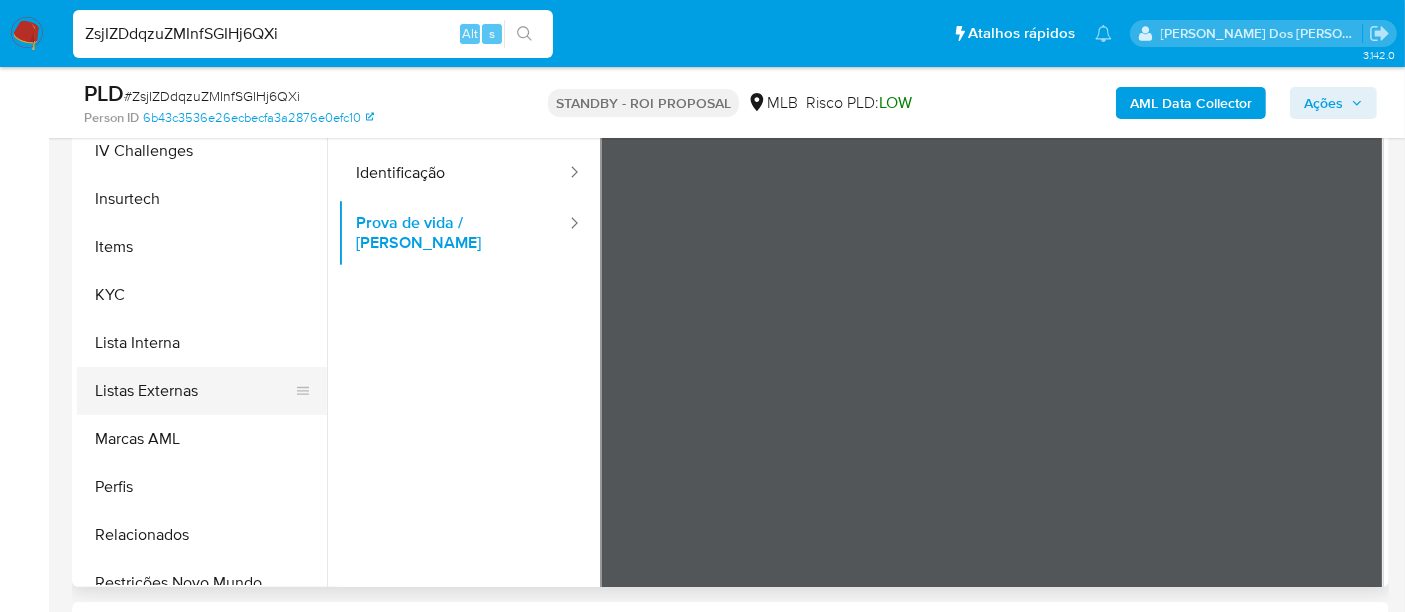 scroll, scrollTop: 844, scrollLeft: 0, axis: vertical 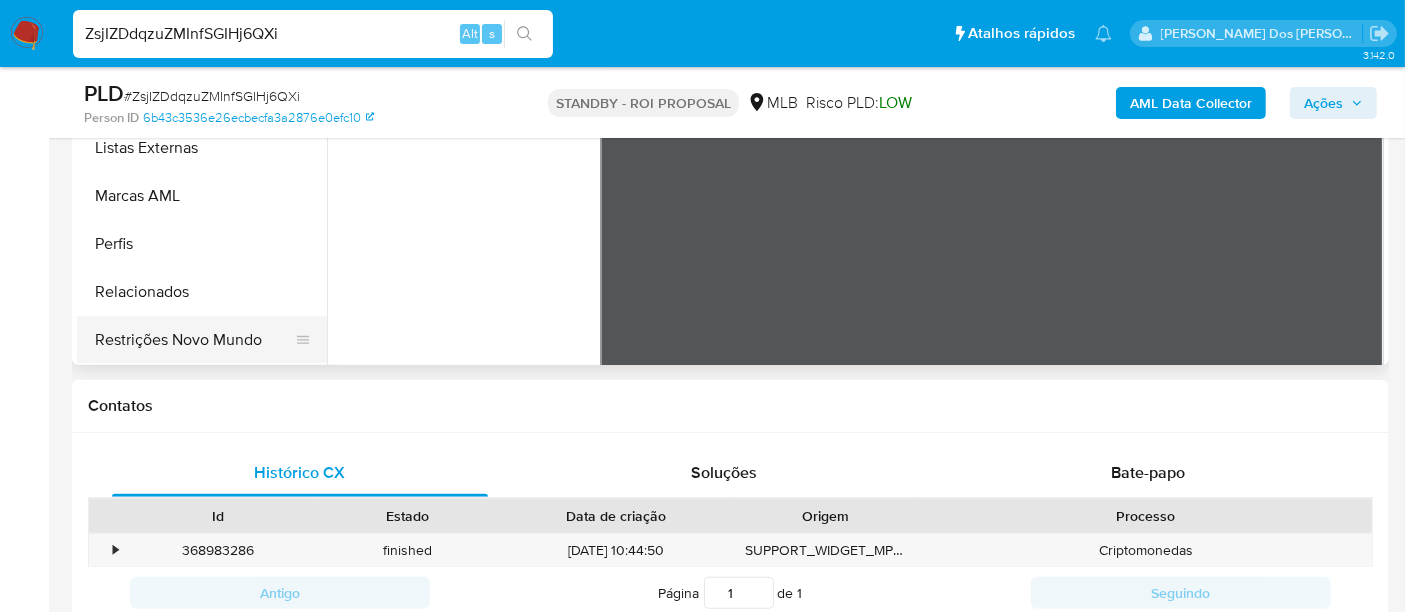 click on "Restrições Novo Mundo" at bounding box center [194, 340] 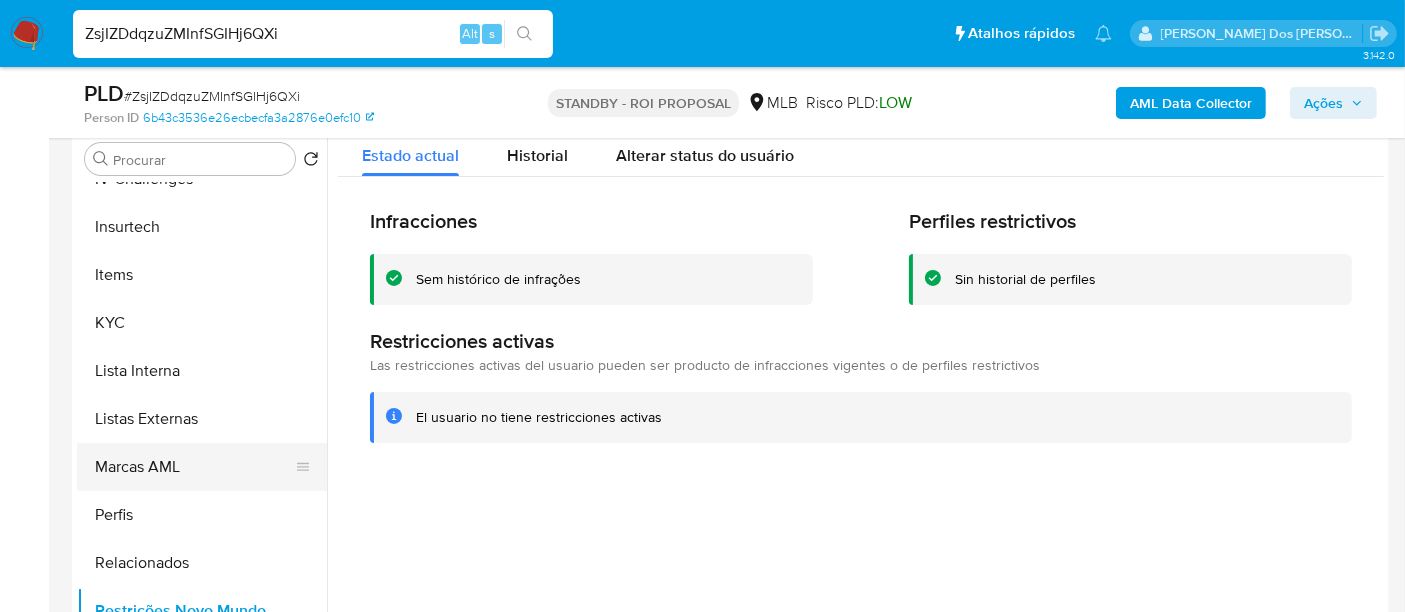 scroll, scrollTop: 444, scrollLeft: 0, axis: vertical 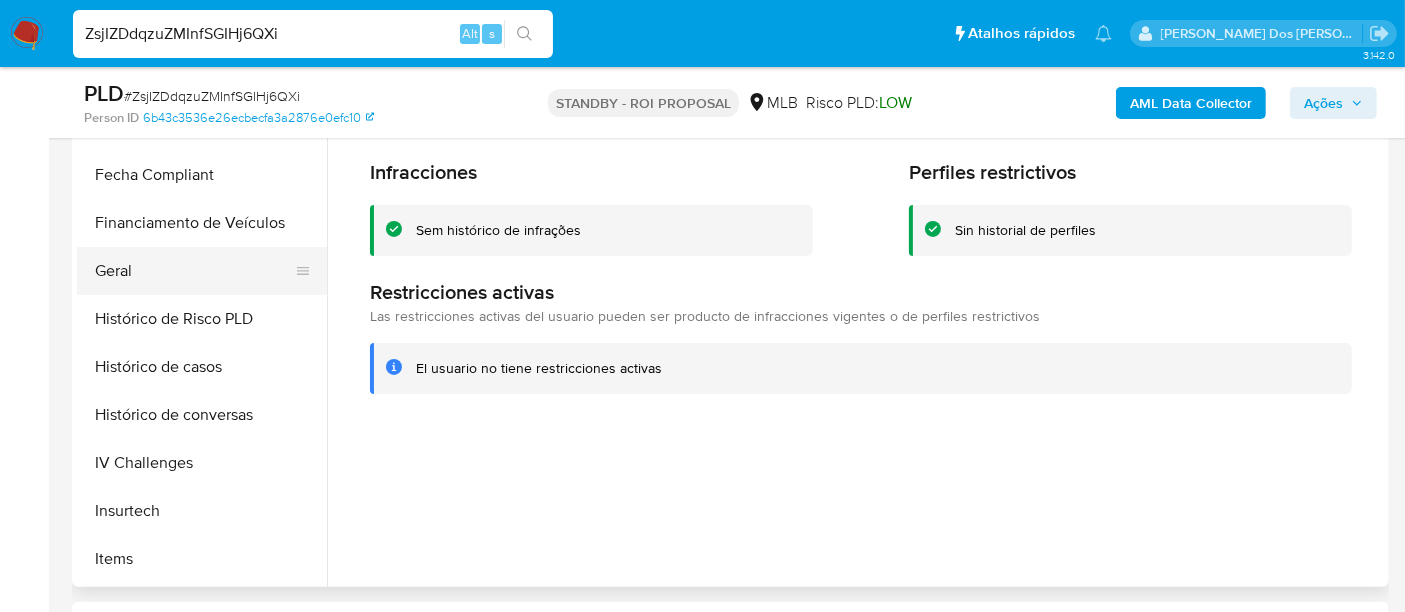 click on "Geral" at bounding box center (194, 271) 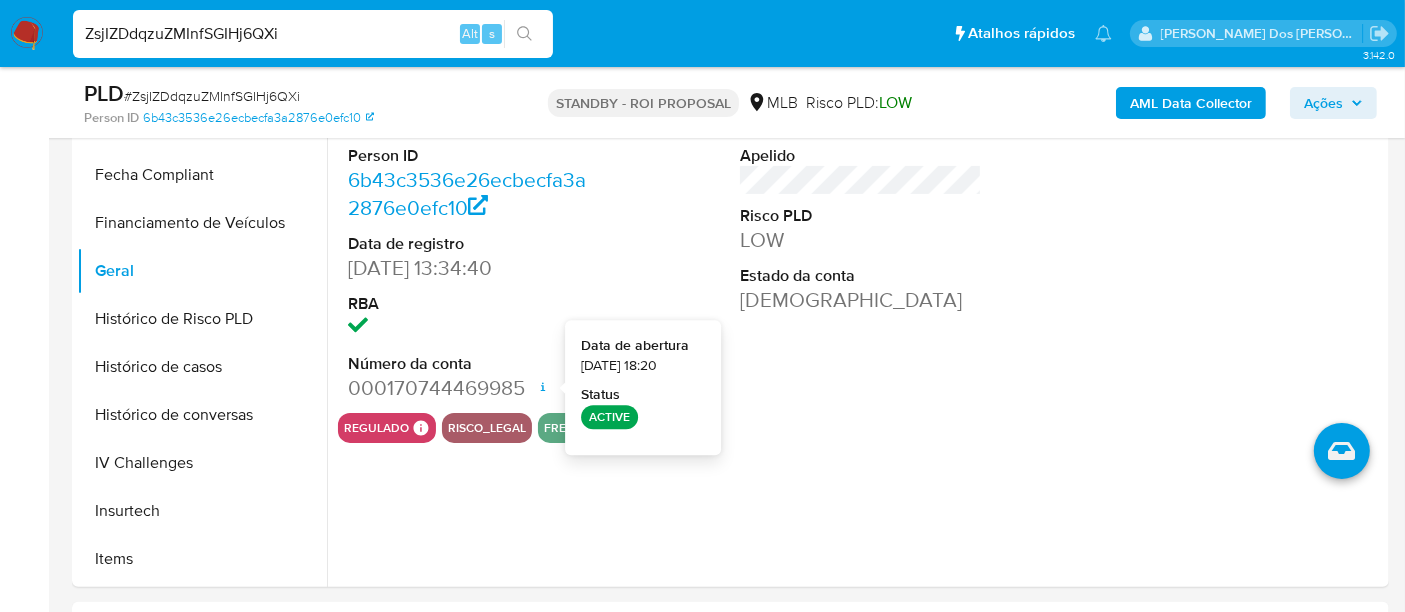 type 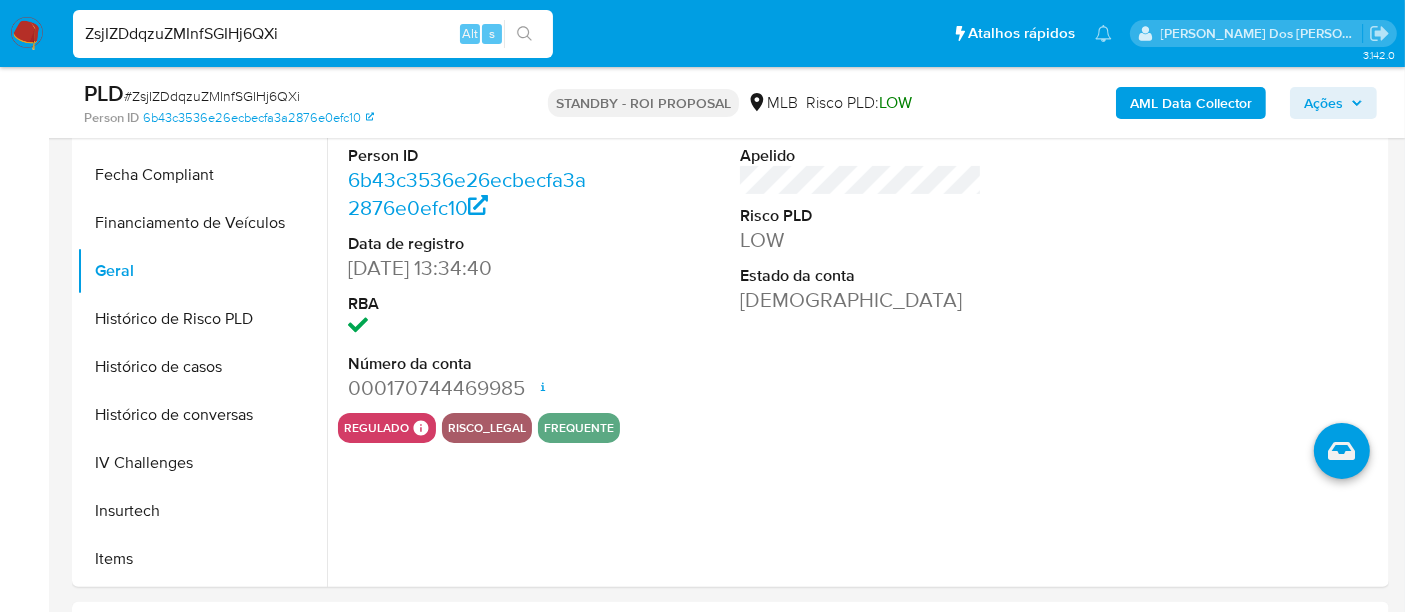 click on "ZsjIZDdqzuZMInfSGIHj6QXi" at bounding box center (313, 34) 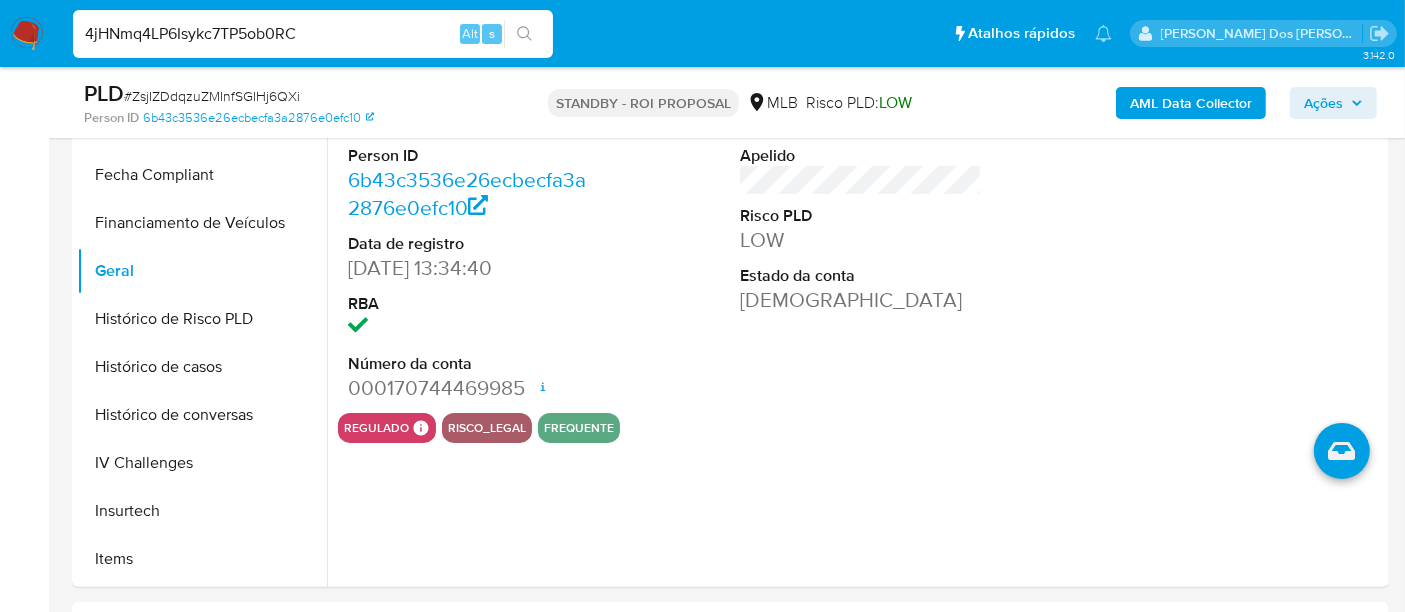 type on "4jHNmq4LP6Isykc7TP5ob0RC" 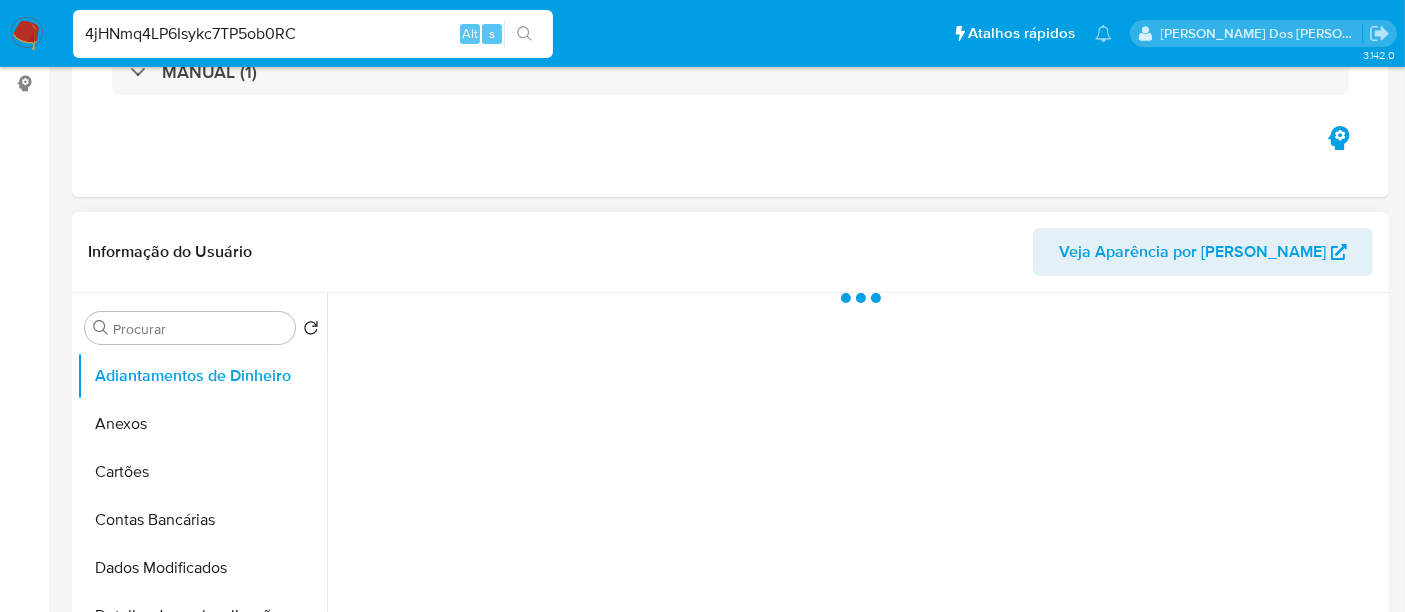 scroll, scrollTop: 333, scrollLeft: 0, axis: vertical 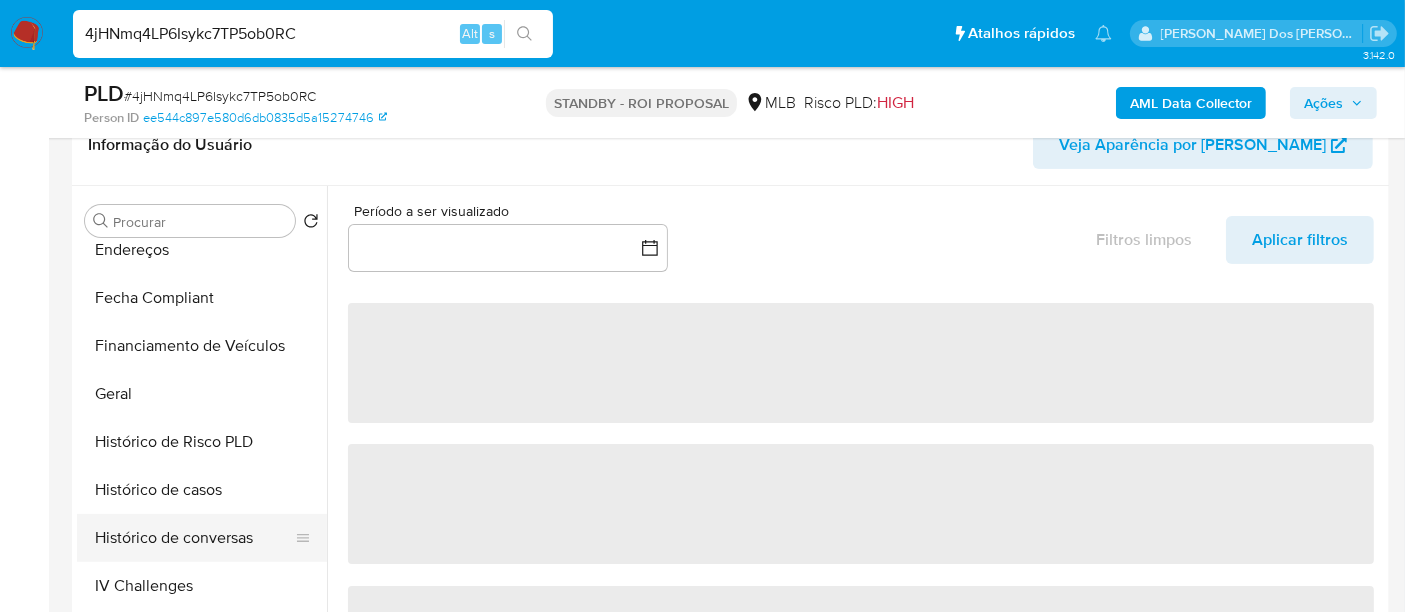 select on "10" 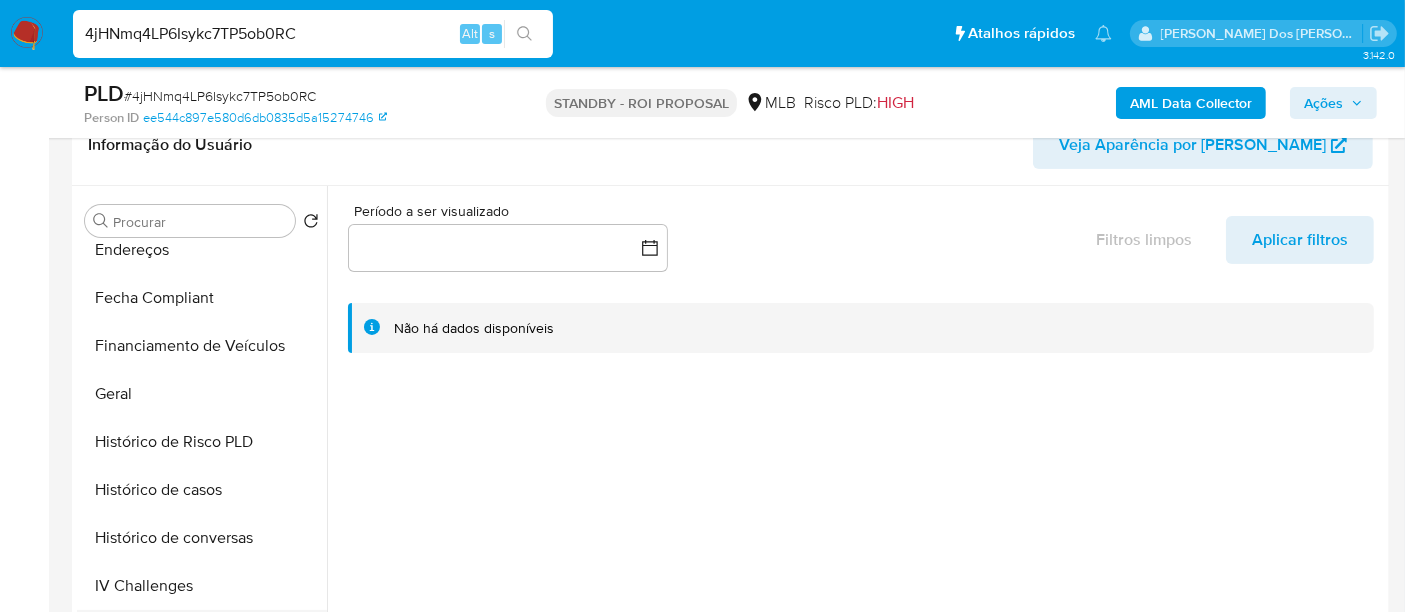 scroll, scrollTop: 666, scrollLeft: 0, axis: vertical 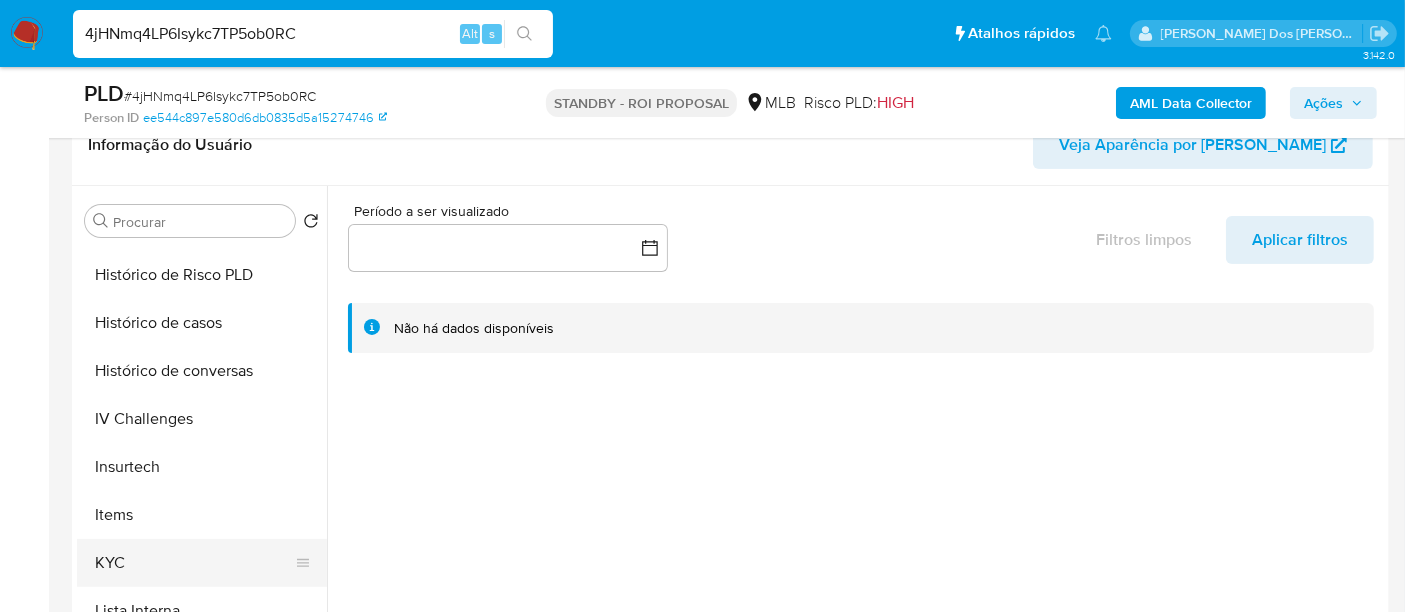 click on "KYC" at bounding box center (194, 563) 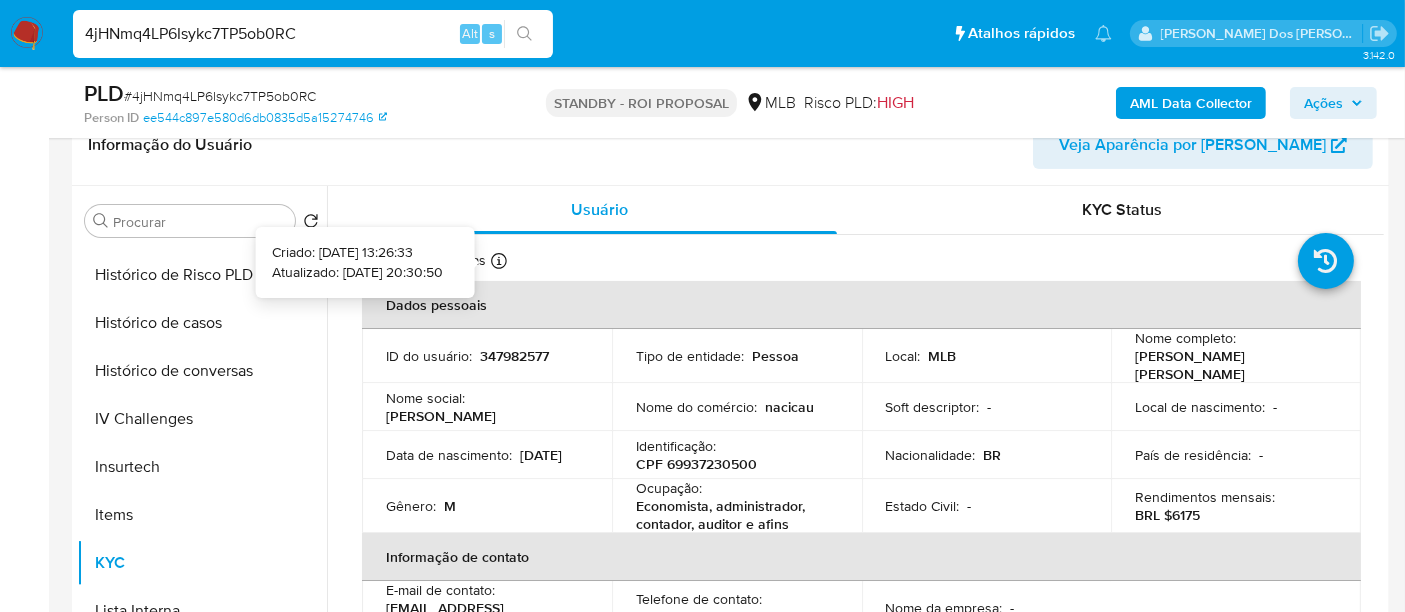 type 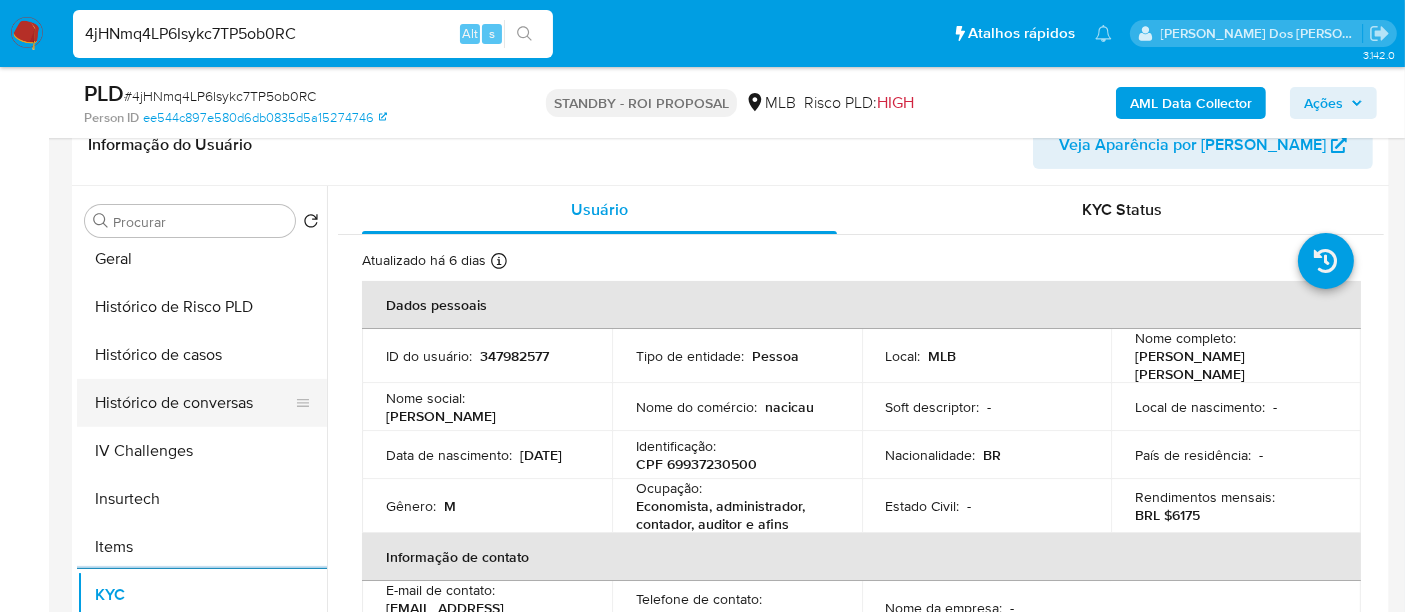 scroll, scrollTop: 555, scrollLeft: 0, axis: vertical 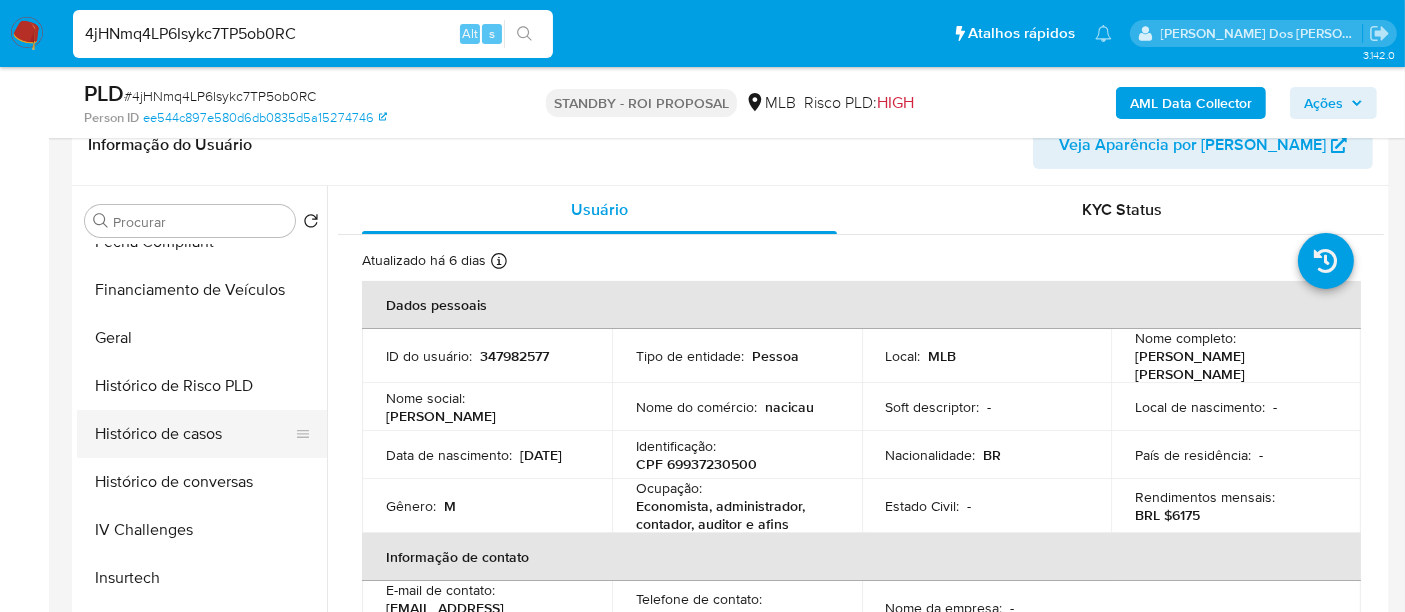 click on "Histórico de casos" at bounding box center (194, 434) 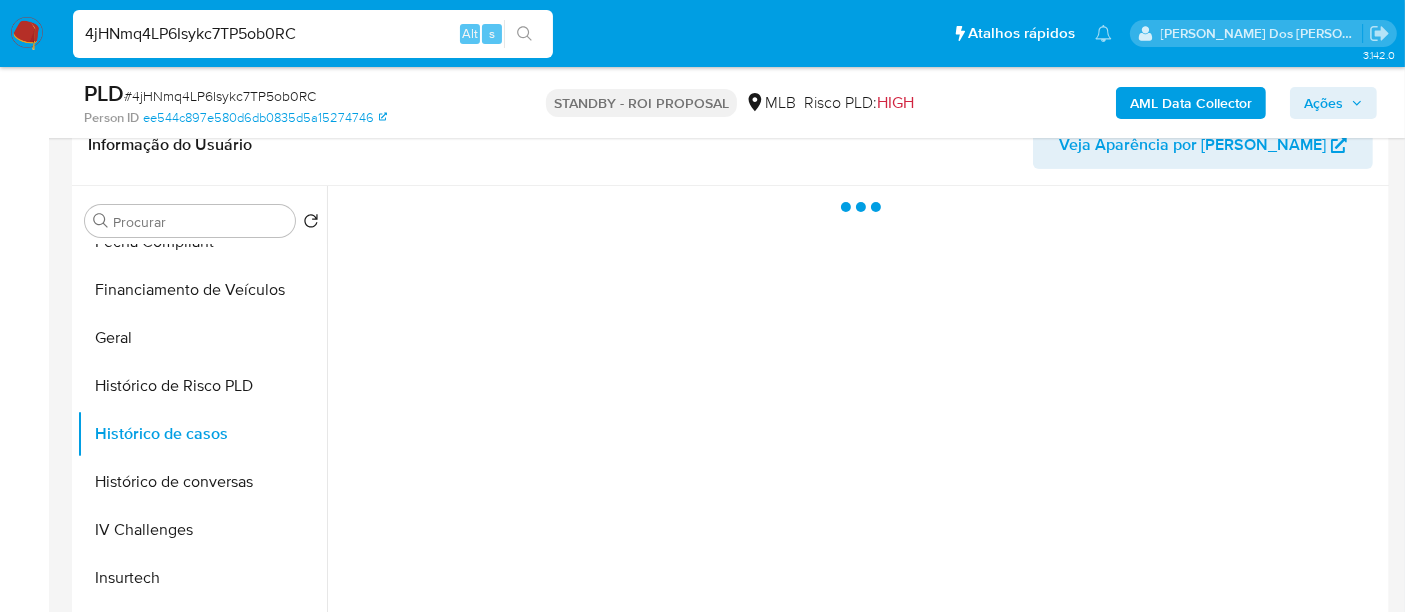 type 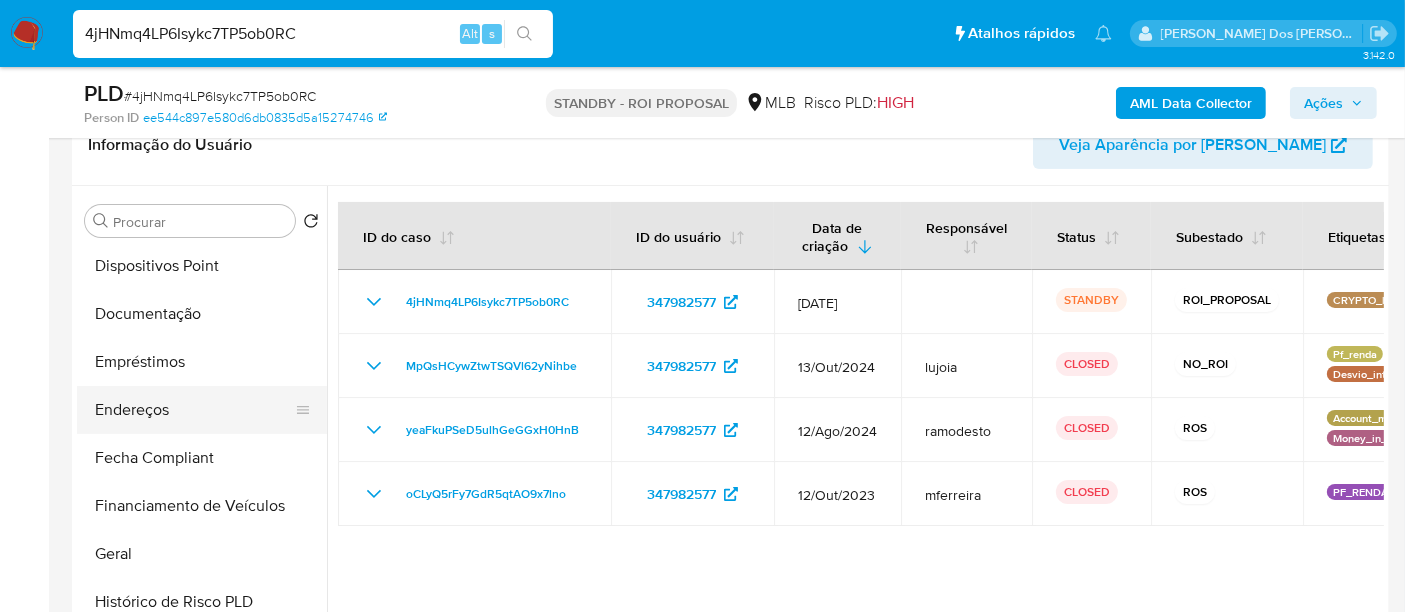 scroll, scrollTop: 333, scrollLeft: 0, axis: vertical 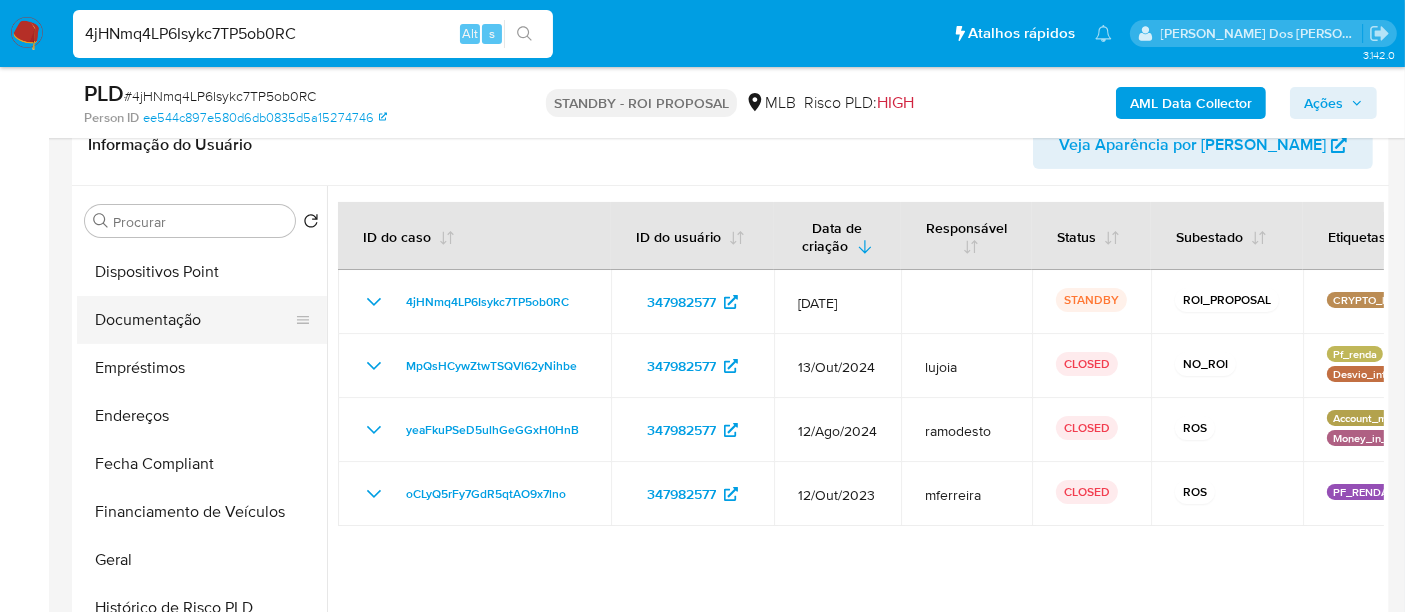click on "Documentação" at bounding box center [194, 320] 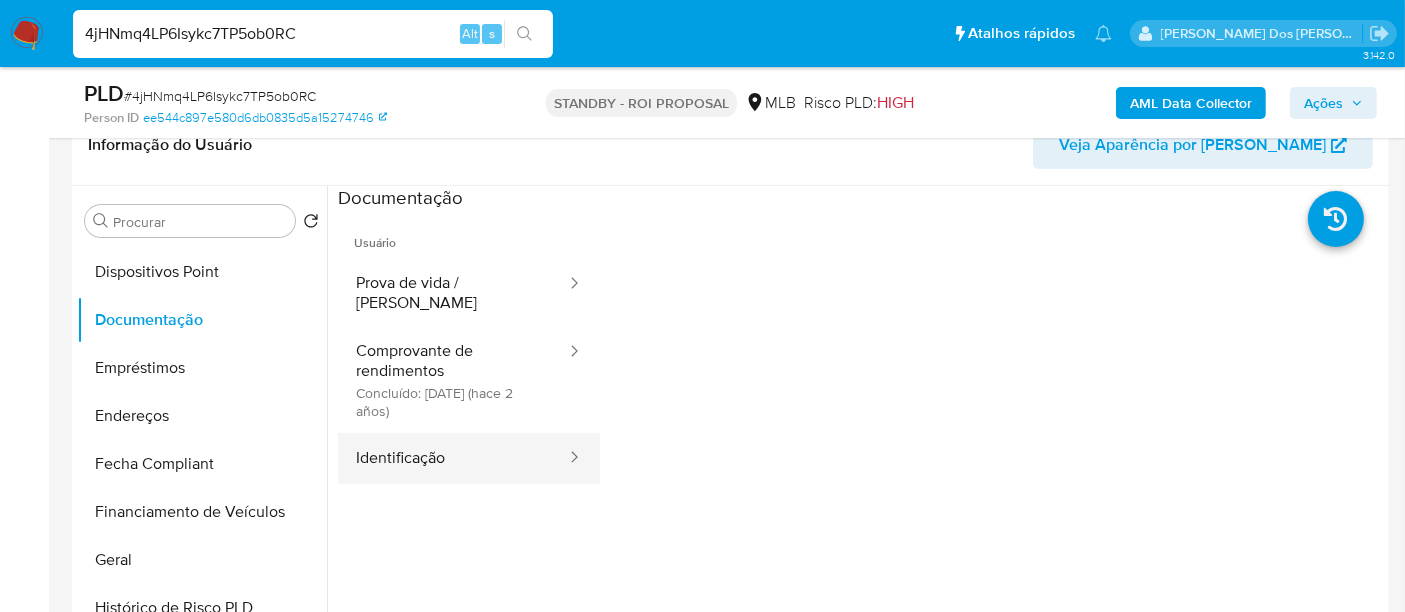 click on "Identificação" at bounding box center (453, 458) 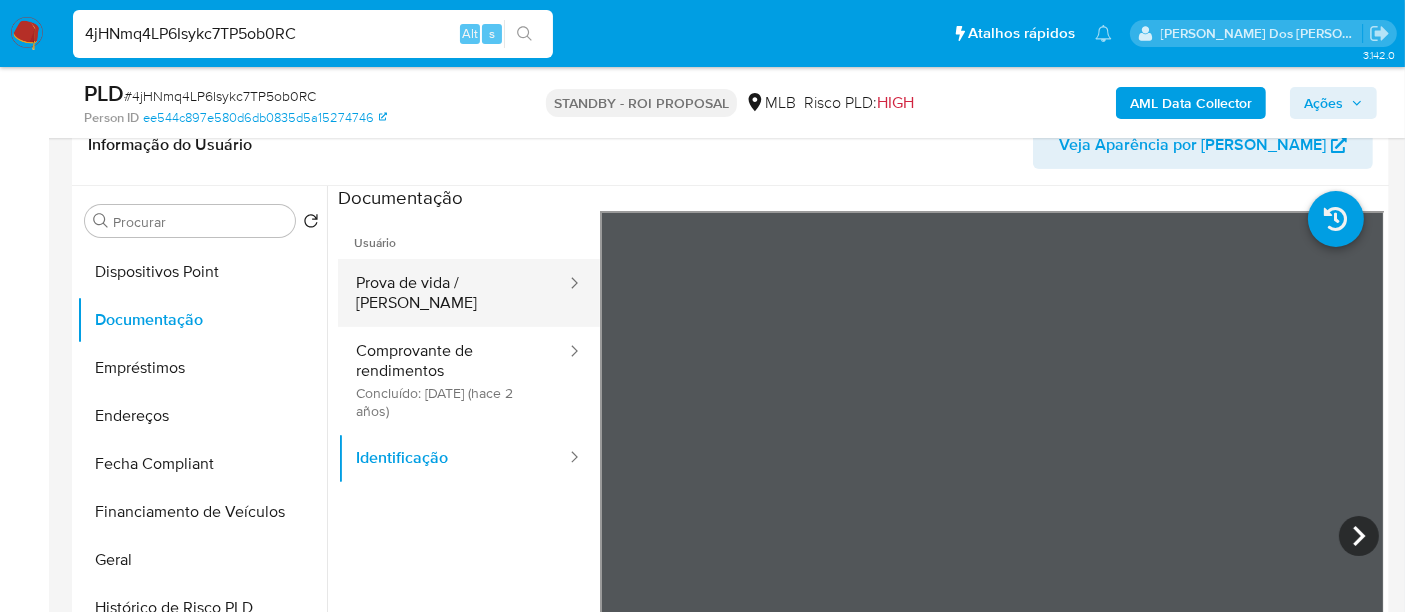 click on "Prova de vida / [PERSON_NAME]" at bounding box center [453, 293] 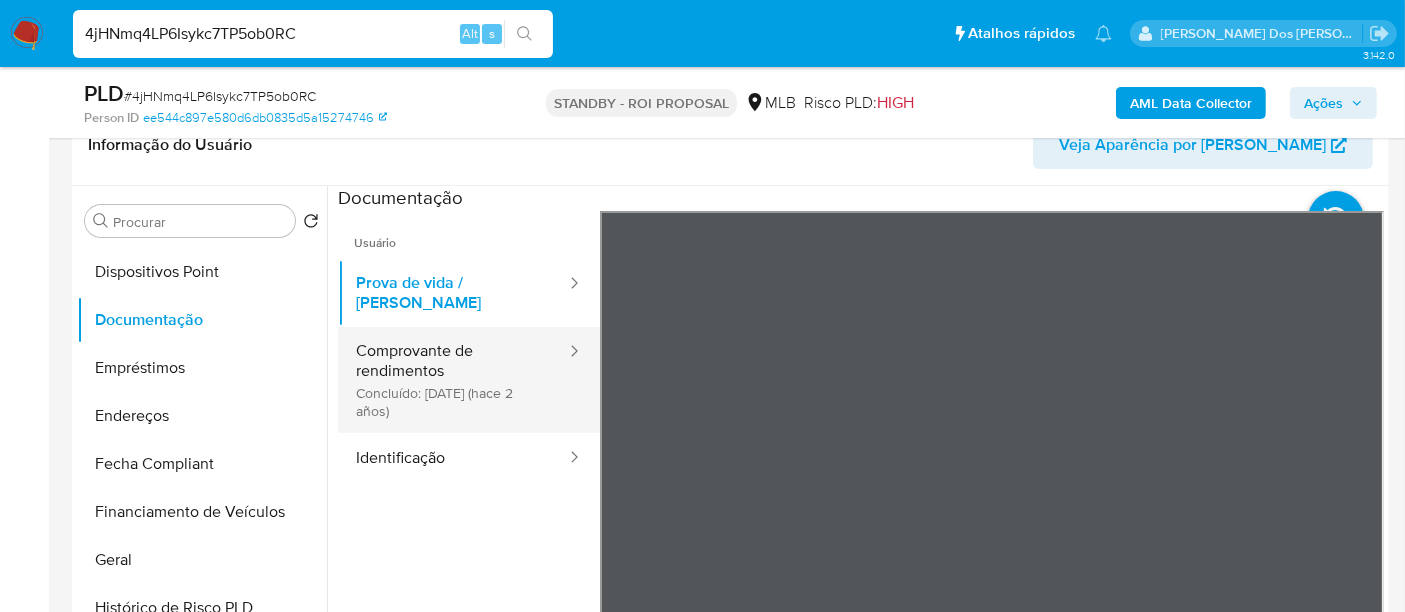 click on "Comprovante de rendimentos Concluído: [DATE] (hace 2 años)" at bounding box center [453, 380] 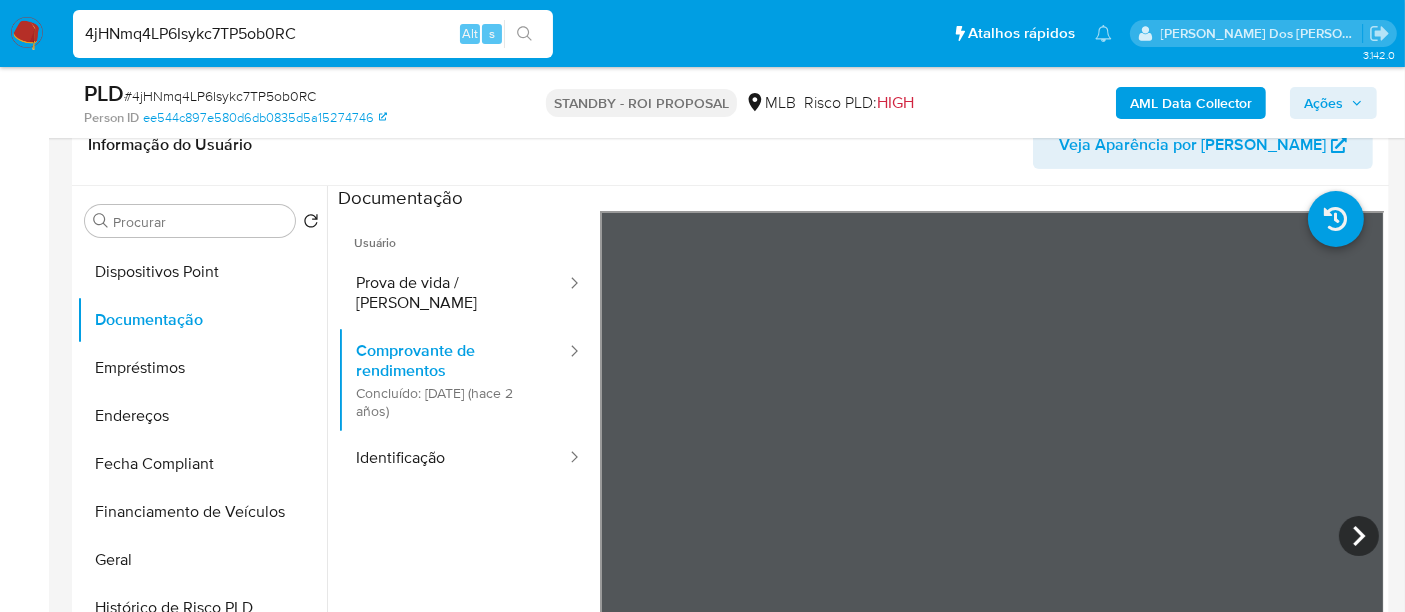 type 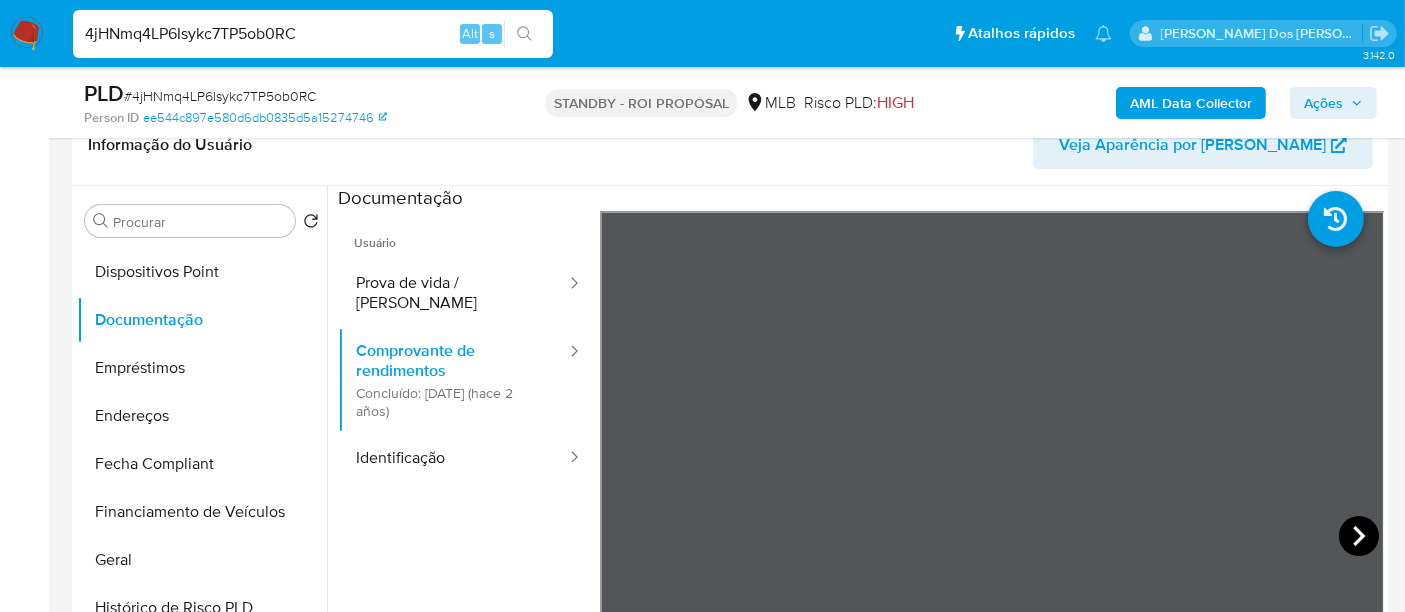 click 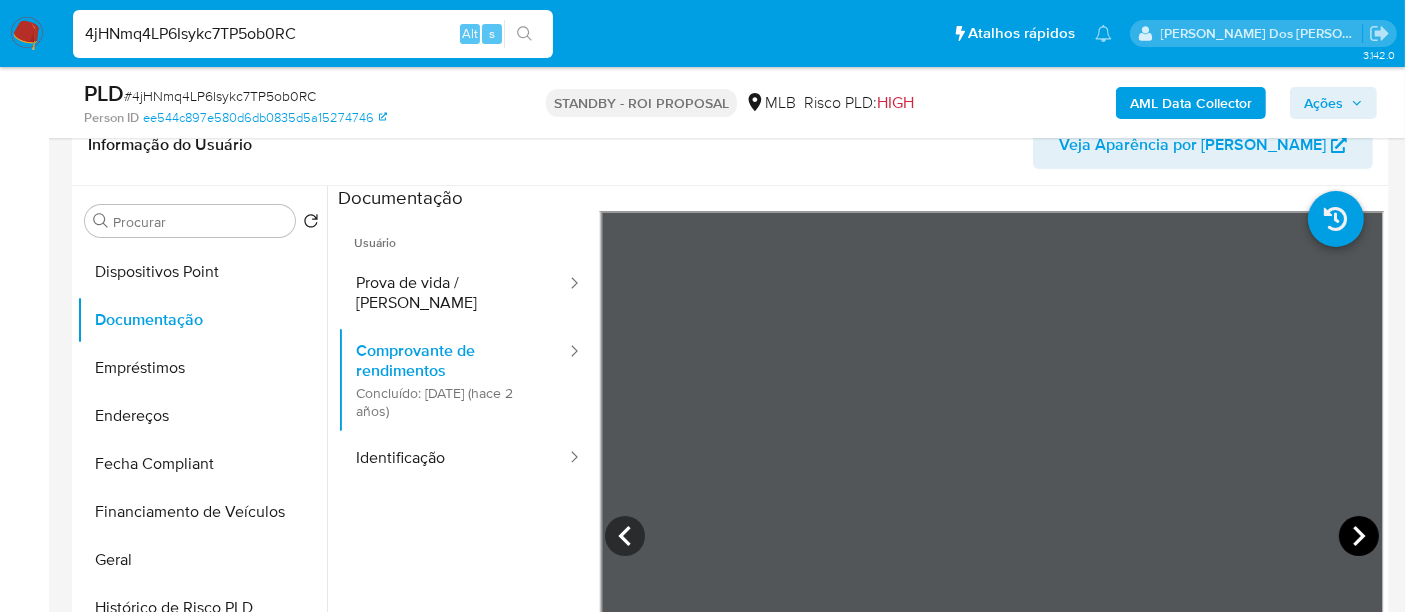 click 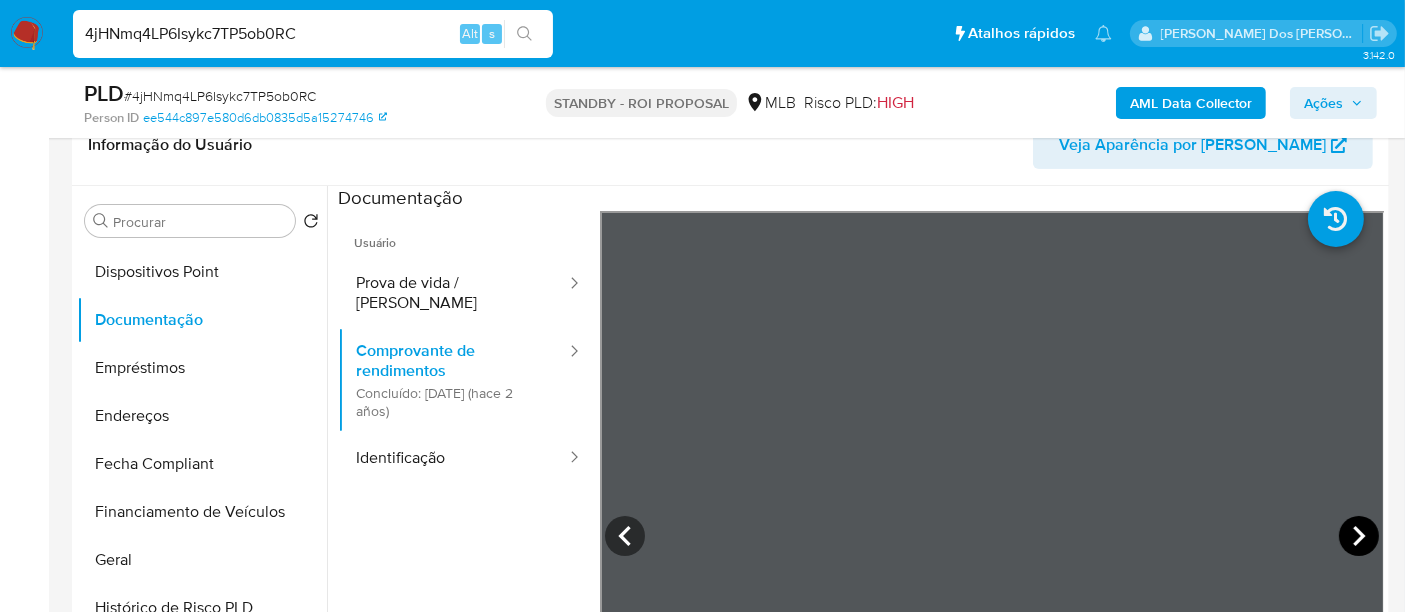 click 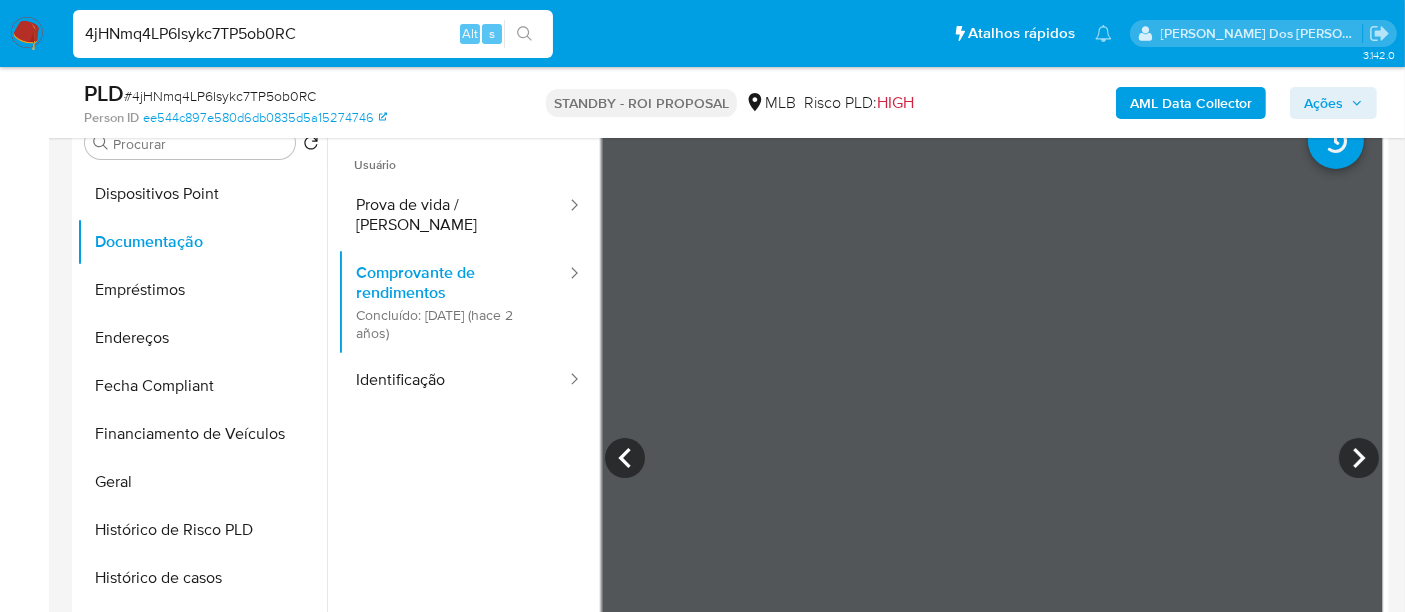 scroll, scrollTop: 444, scrollLeft: 0, axis: vertical 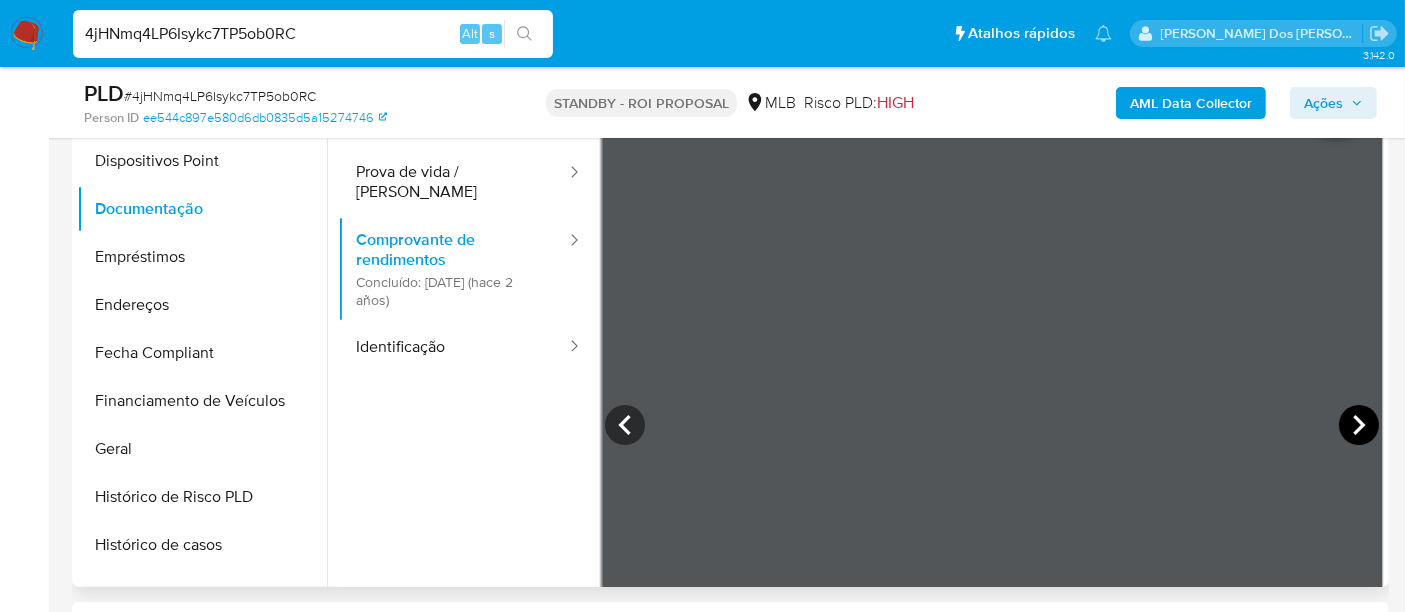 click 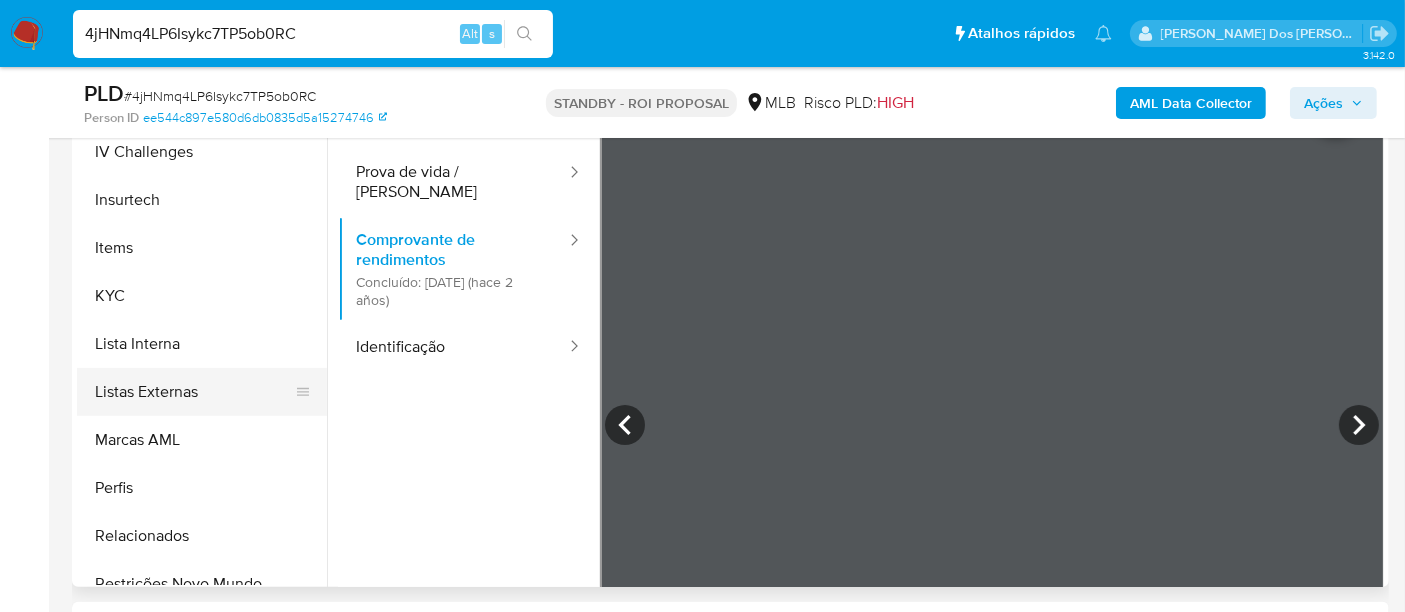 scroll, scrollTop: 844, scrollLeft: 0, axis: vertical 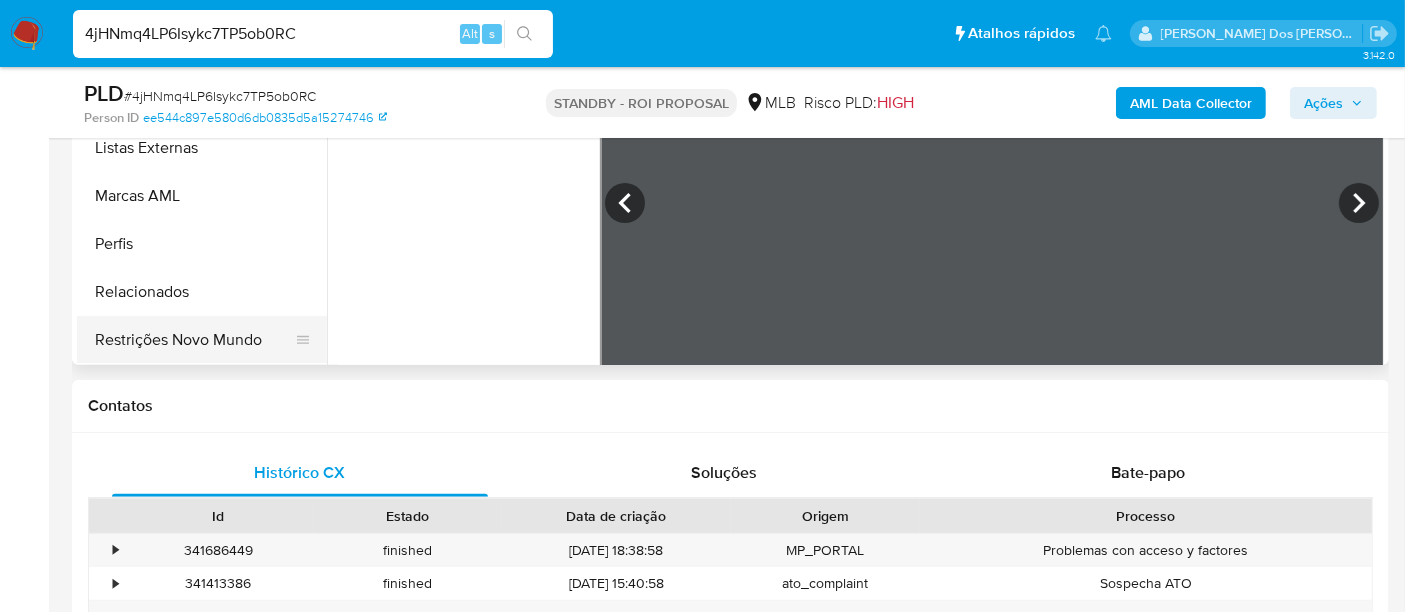 click on "Restrições Novo Mundo" at bounding box center (194, 340) 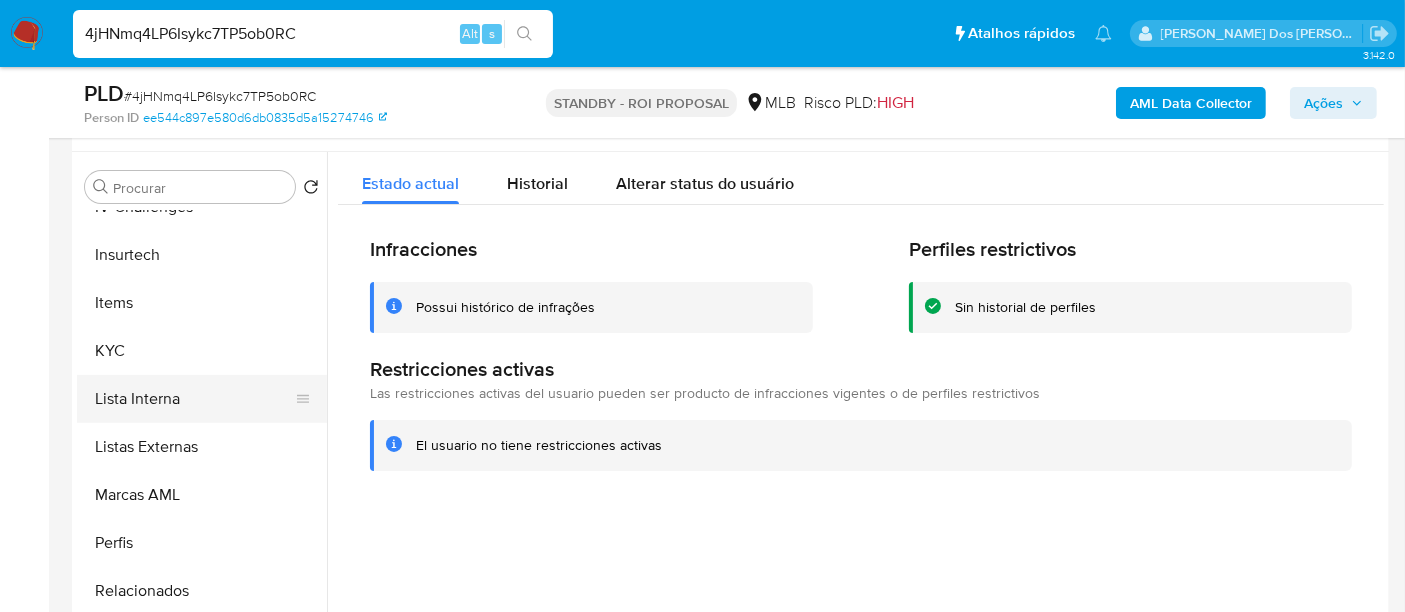 scroll, scrollTop: 333, scrollLeft: 0, axis: vertical 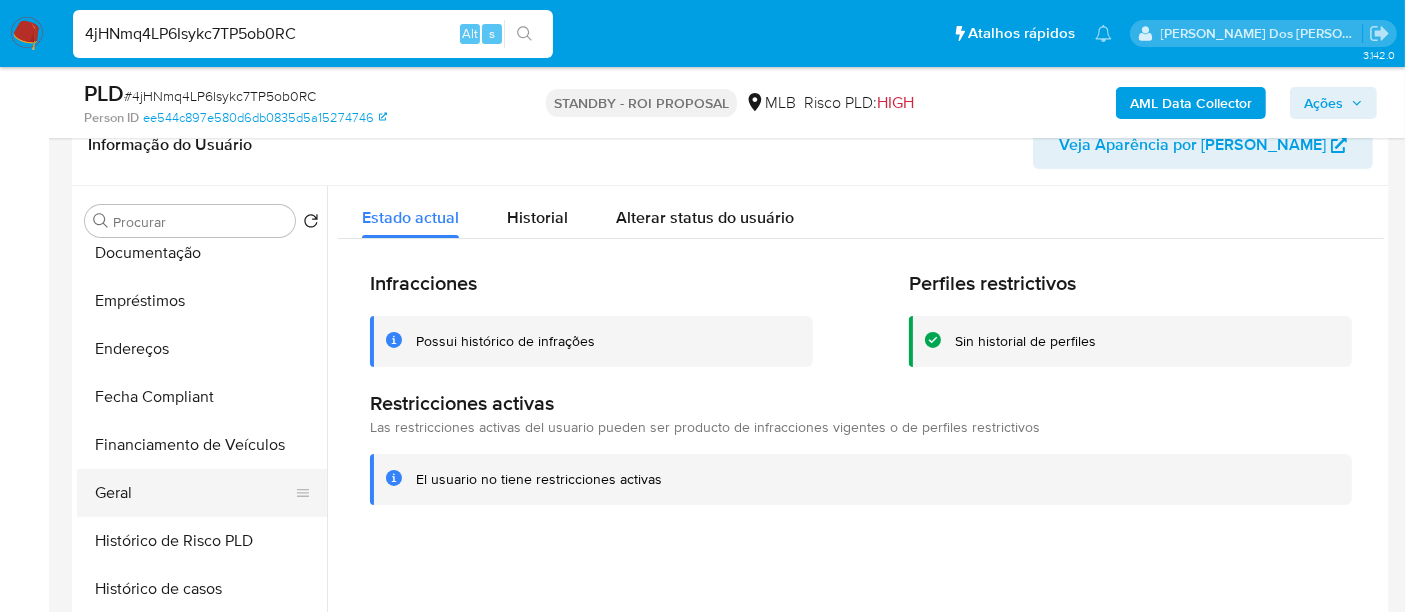 click on "Geral" at bounding box center [194, 493] 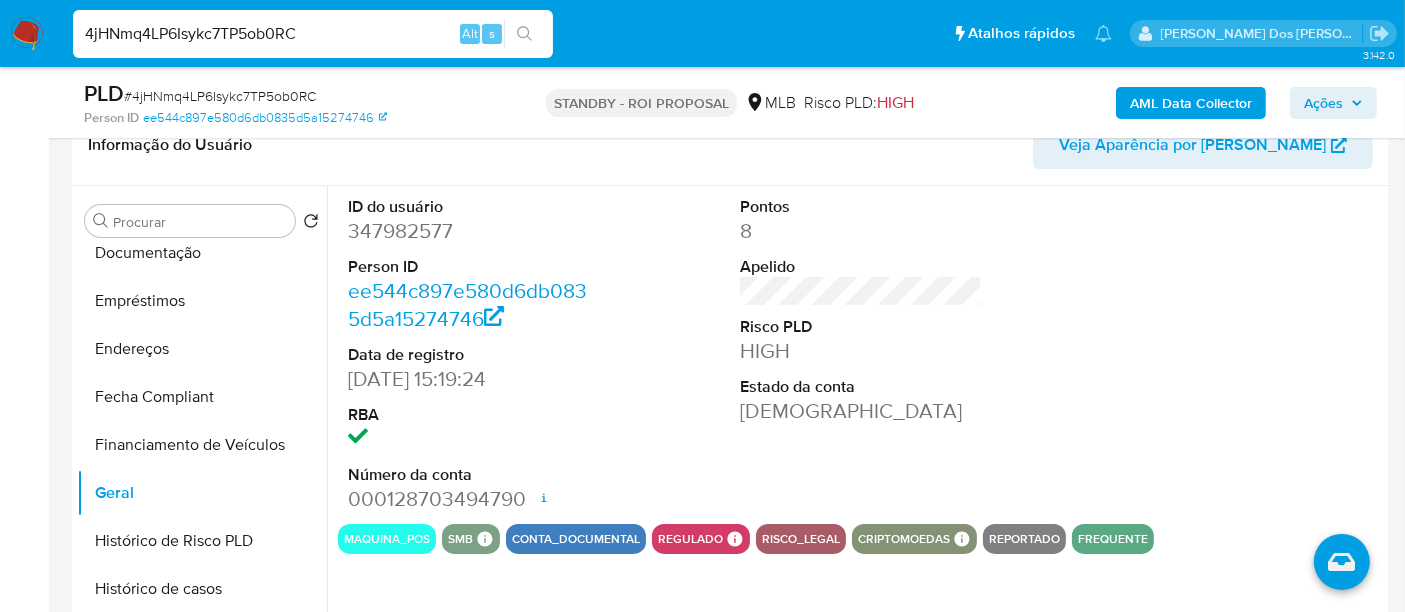 type 